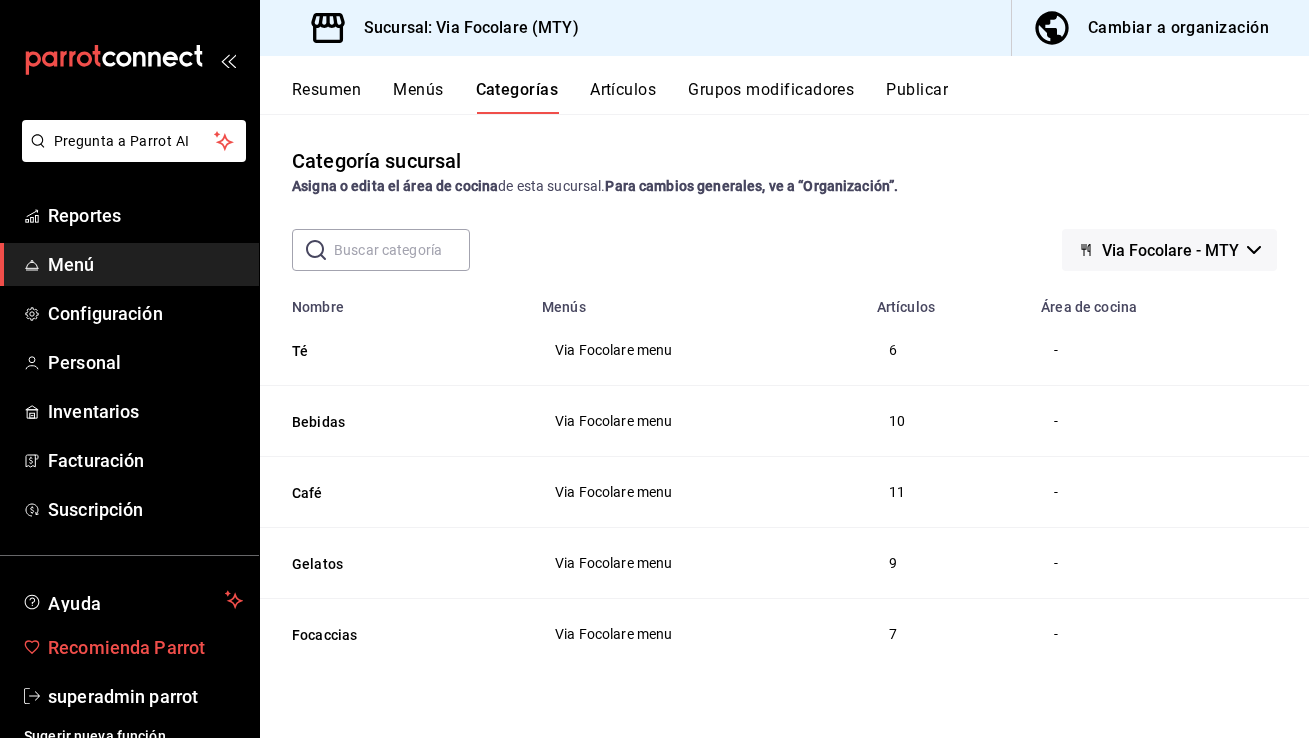 scroll, scrollTop: 0, scrollLeft: 0, axis: both 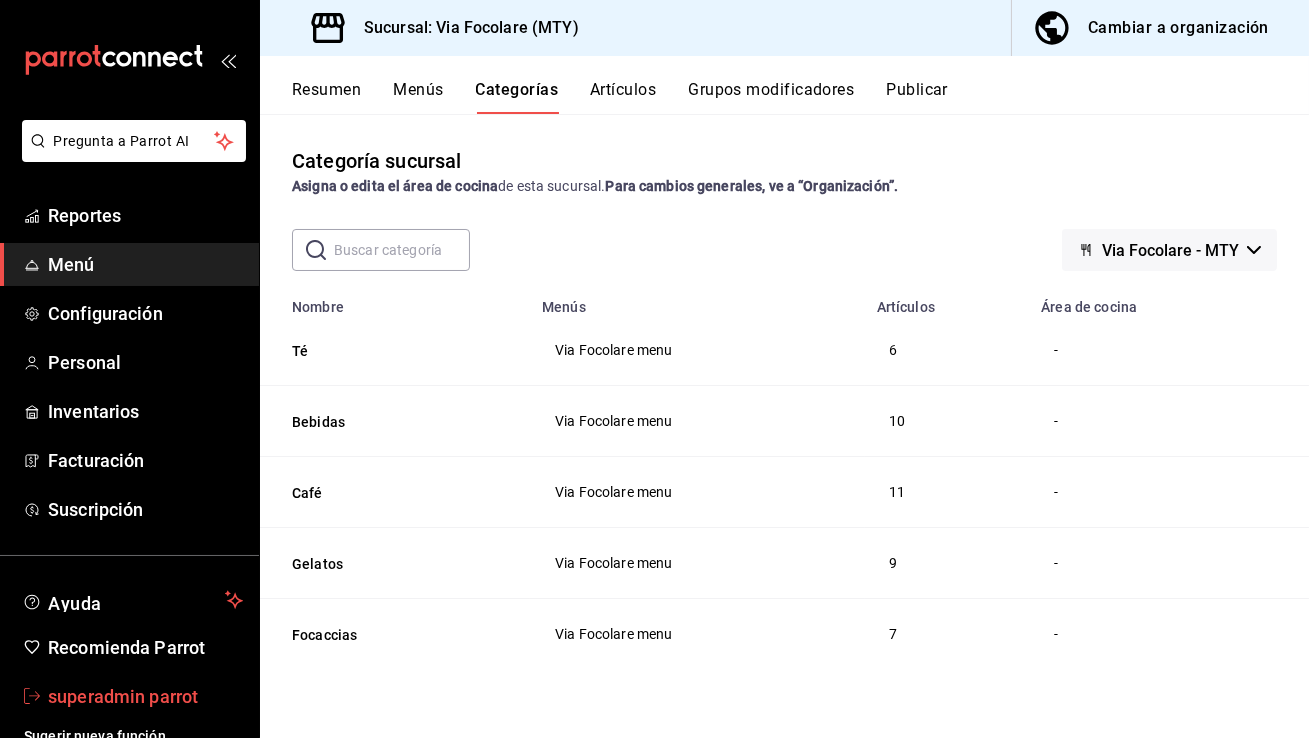 click on "superadmin parrot" at bounding box center [129, 696] 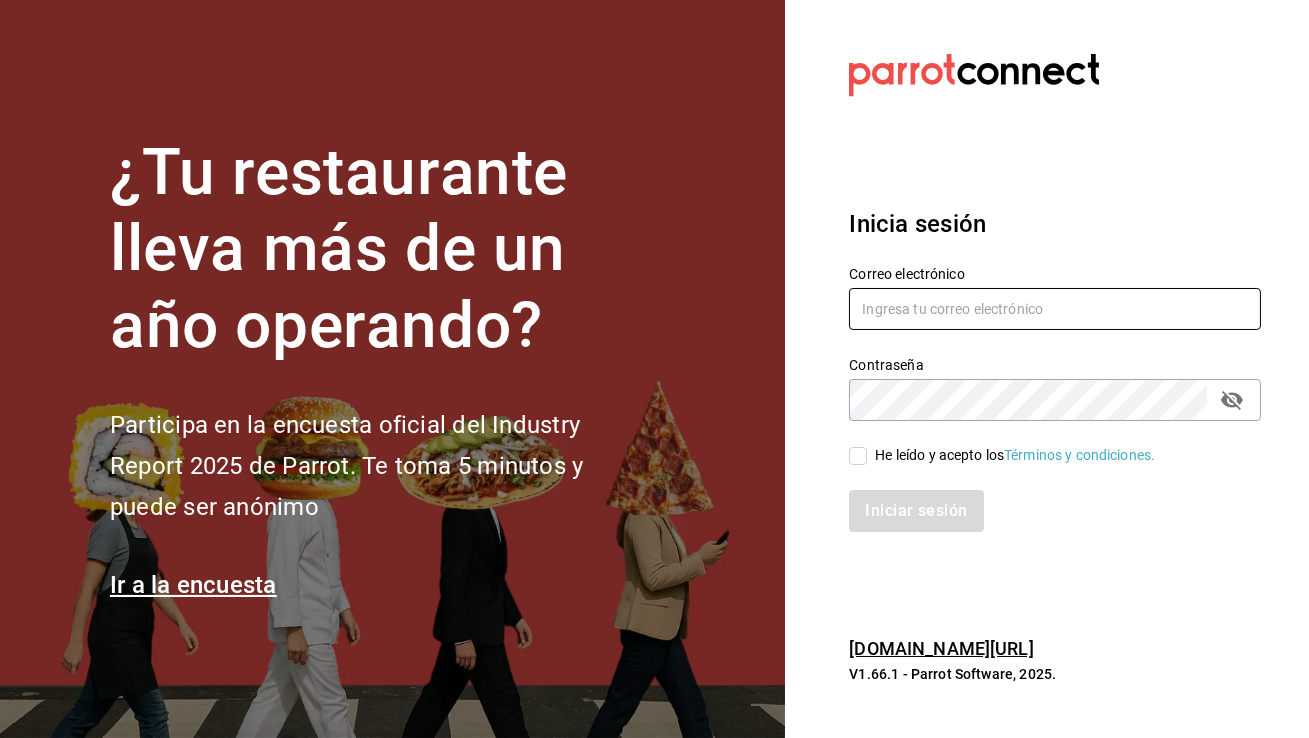click at bounding box center (1055, 309) 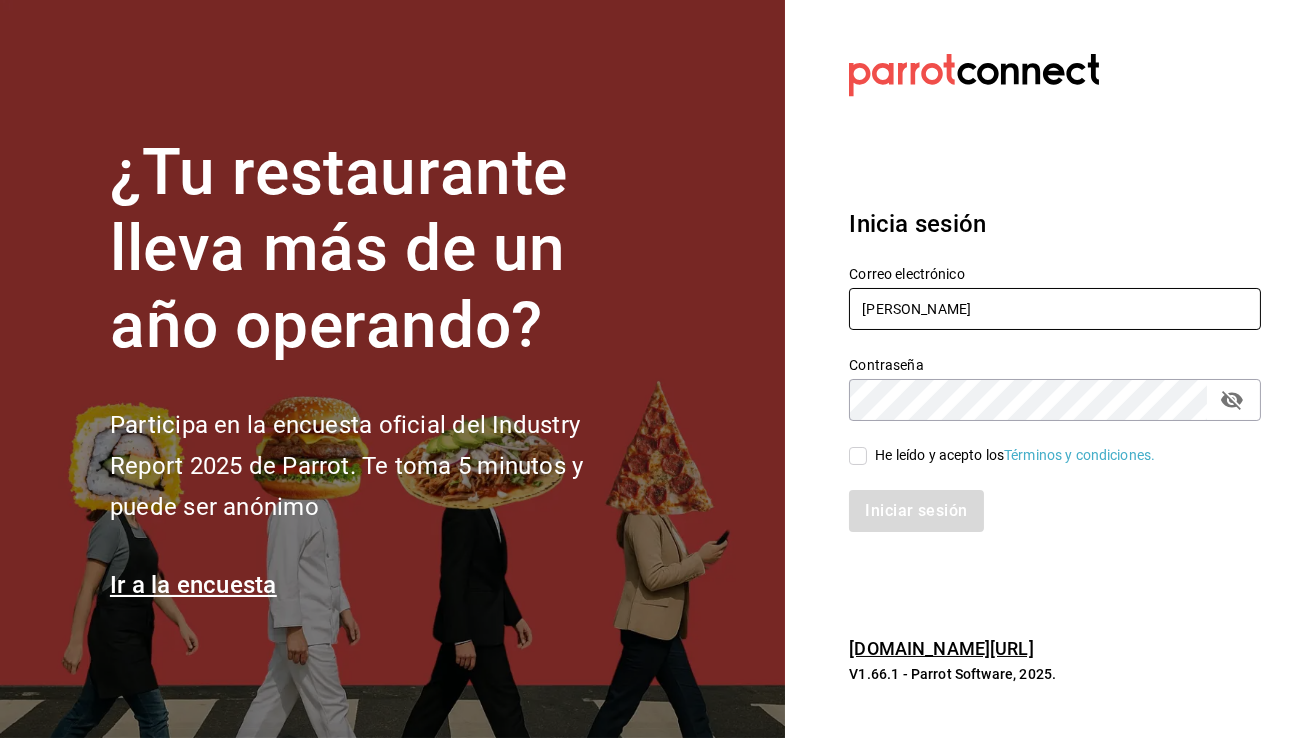 type on "maravelacb@mty.com" 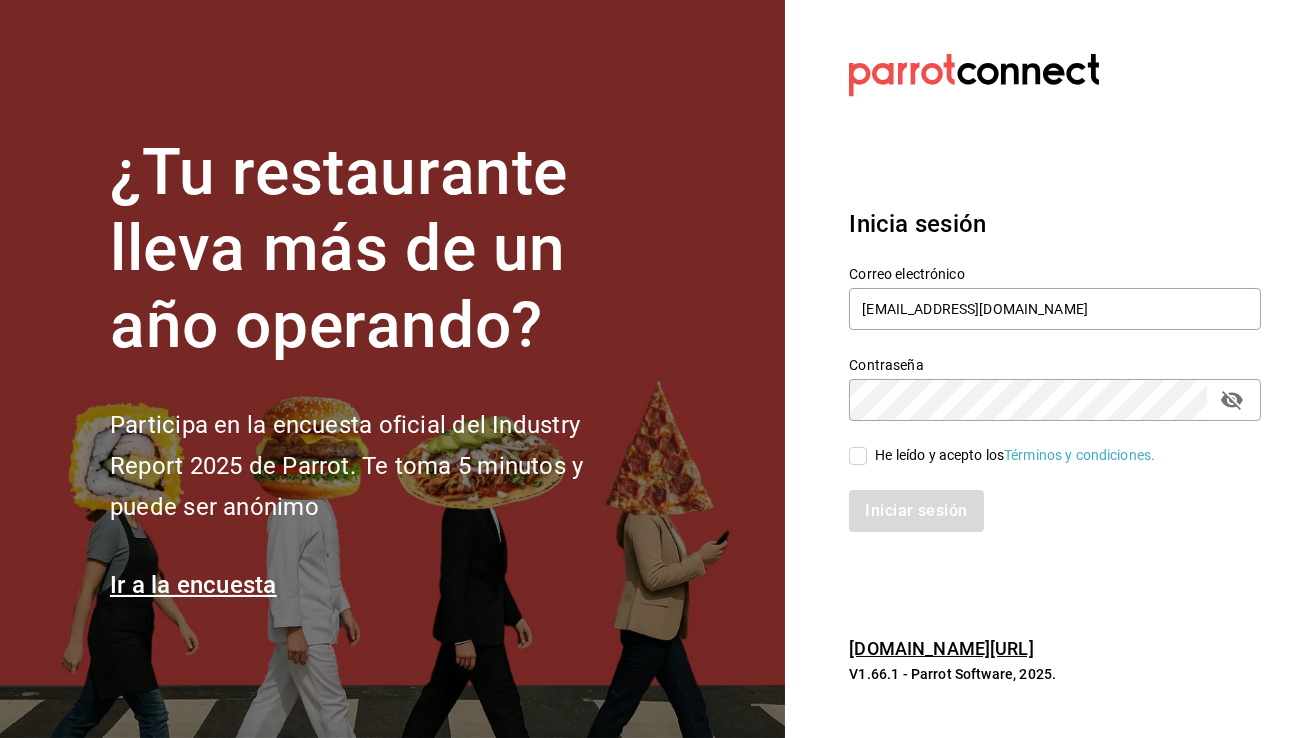 click on "He leído y acepto los  Términos y condiciones." at bounding box center [858, 456] 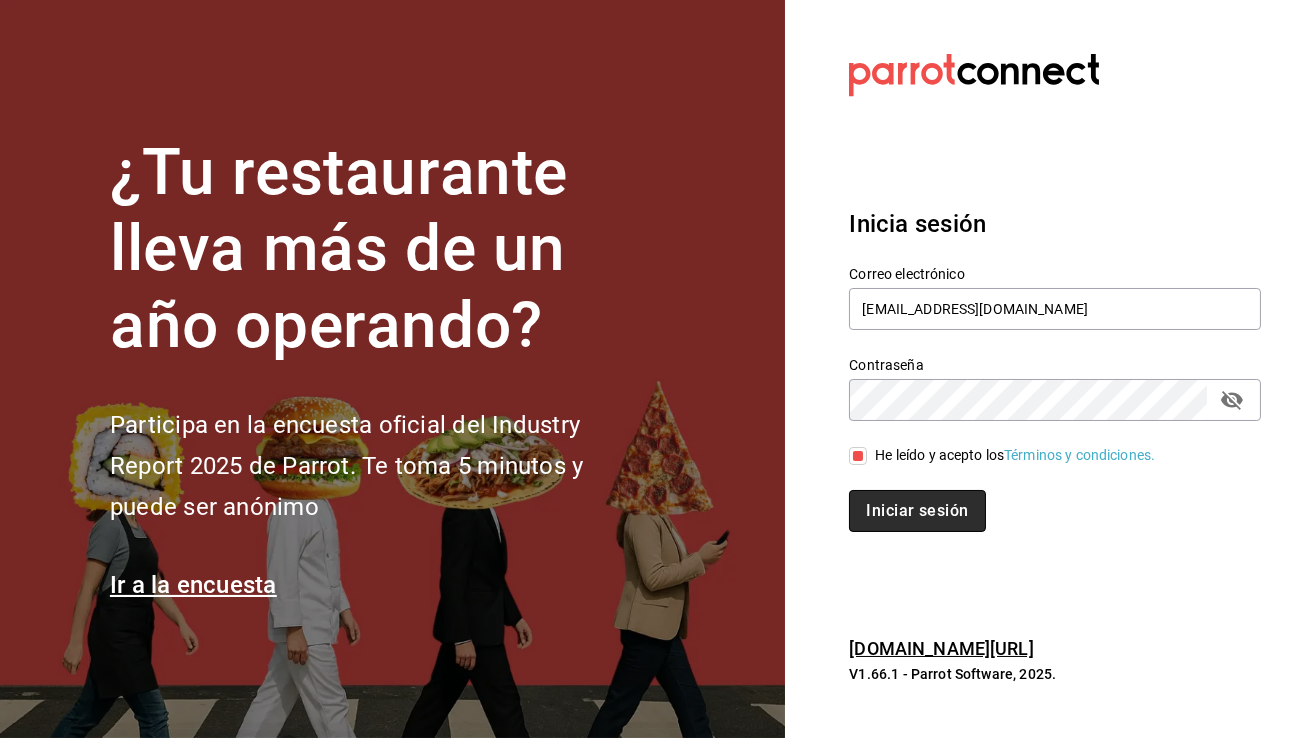 click on "Iniciar sesión" at bounding box center (917, 511) 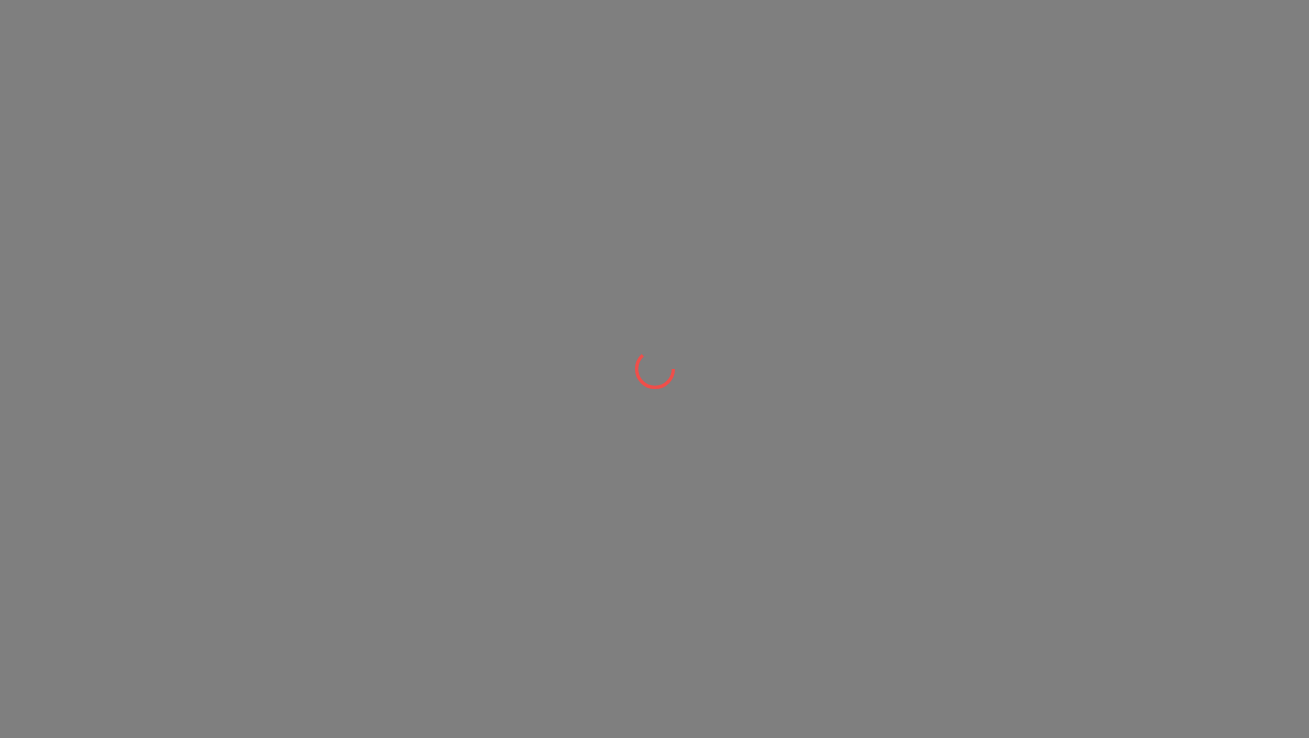 scroll, scrollTop: 0, scrollLeft: 0, axis: both 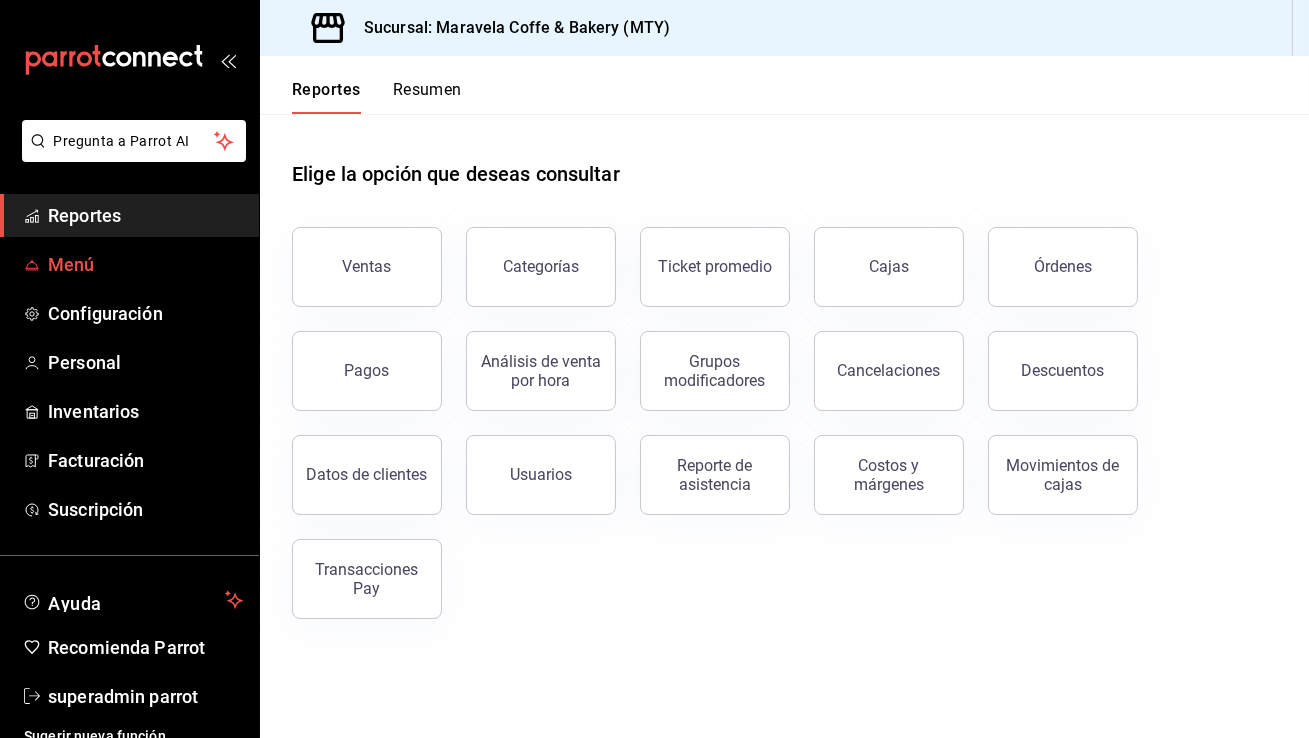 click on "Menú" at bounding box center (129, 264) 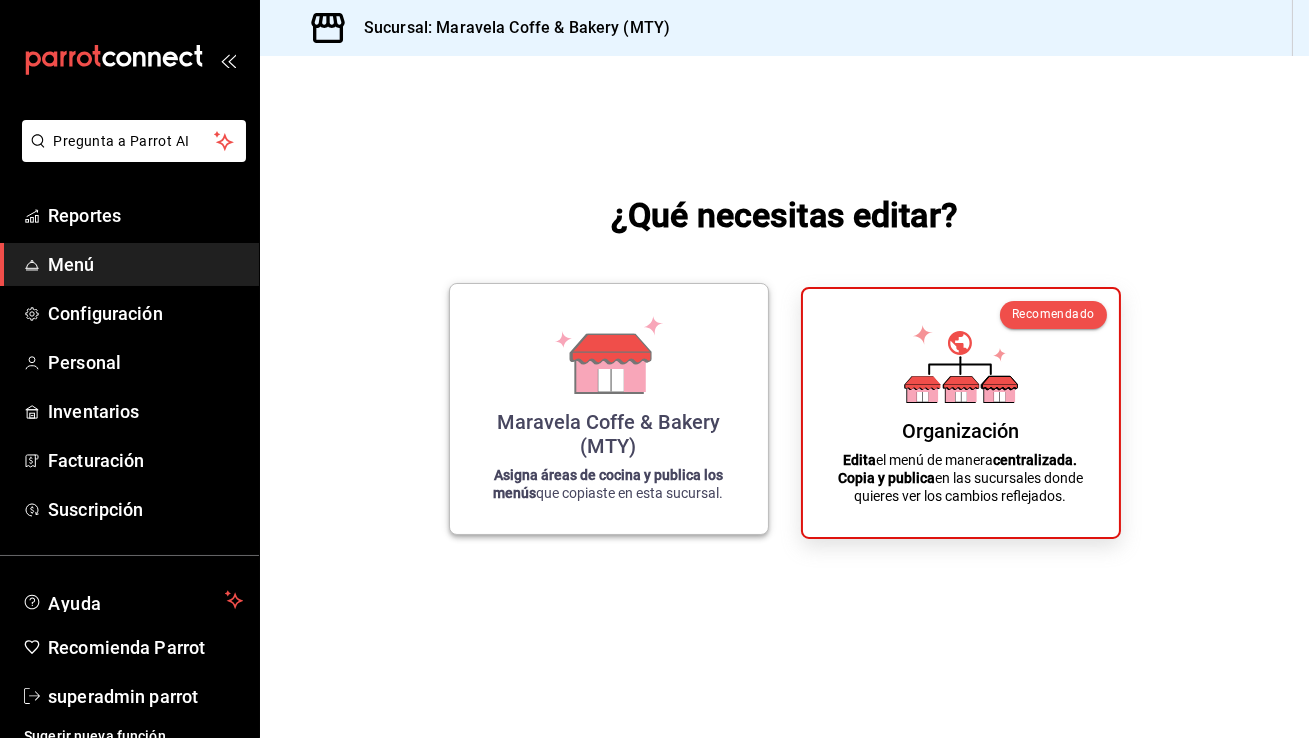 click on "Maravela Coffe & Bakery (MTY) Asigna áreas de cocina y publica los menús  que copiaste en esta sucursal." at bounding box center (609, 409) 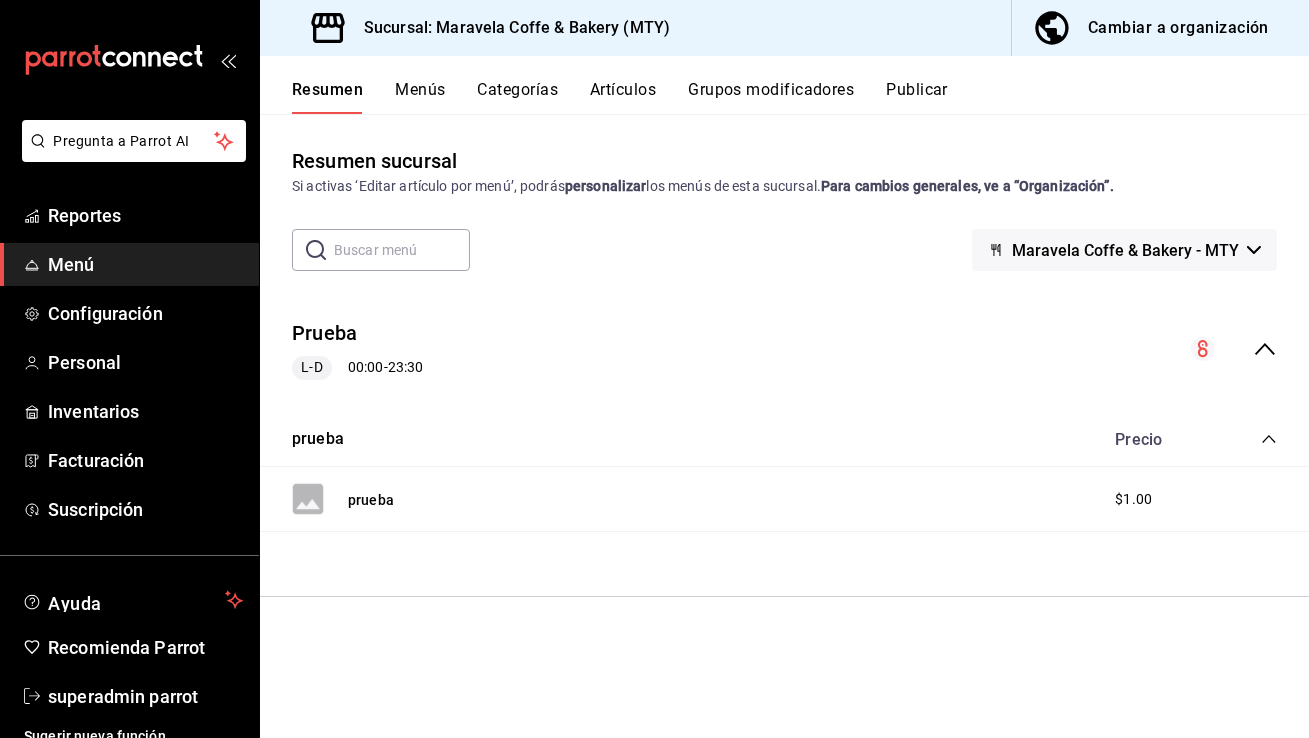 click on "Categorías" at bounding box center [518, 97] 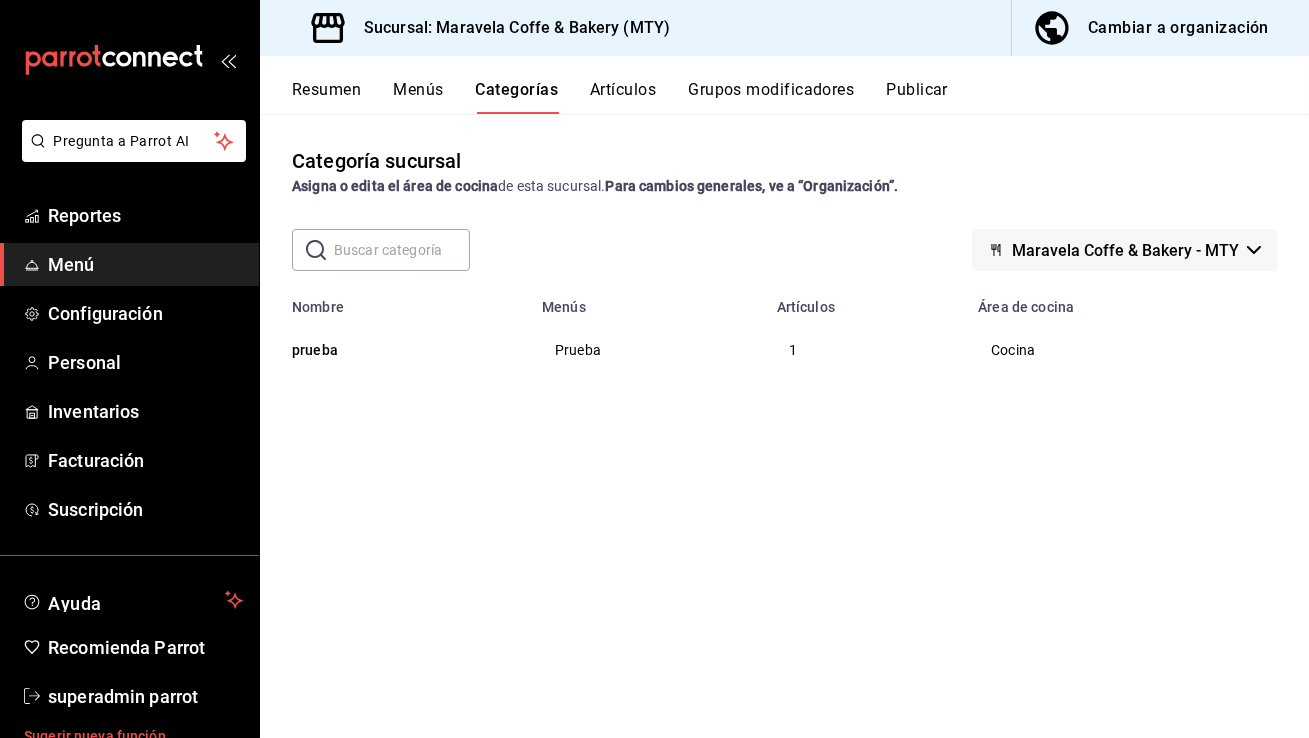 click on "Sugerir nueva función" at bounding box center [133, 736] 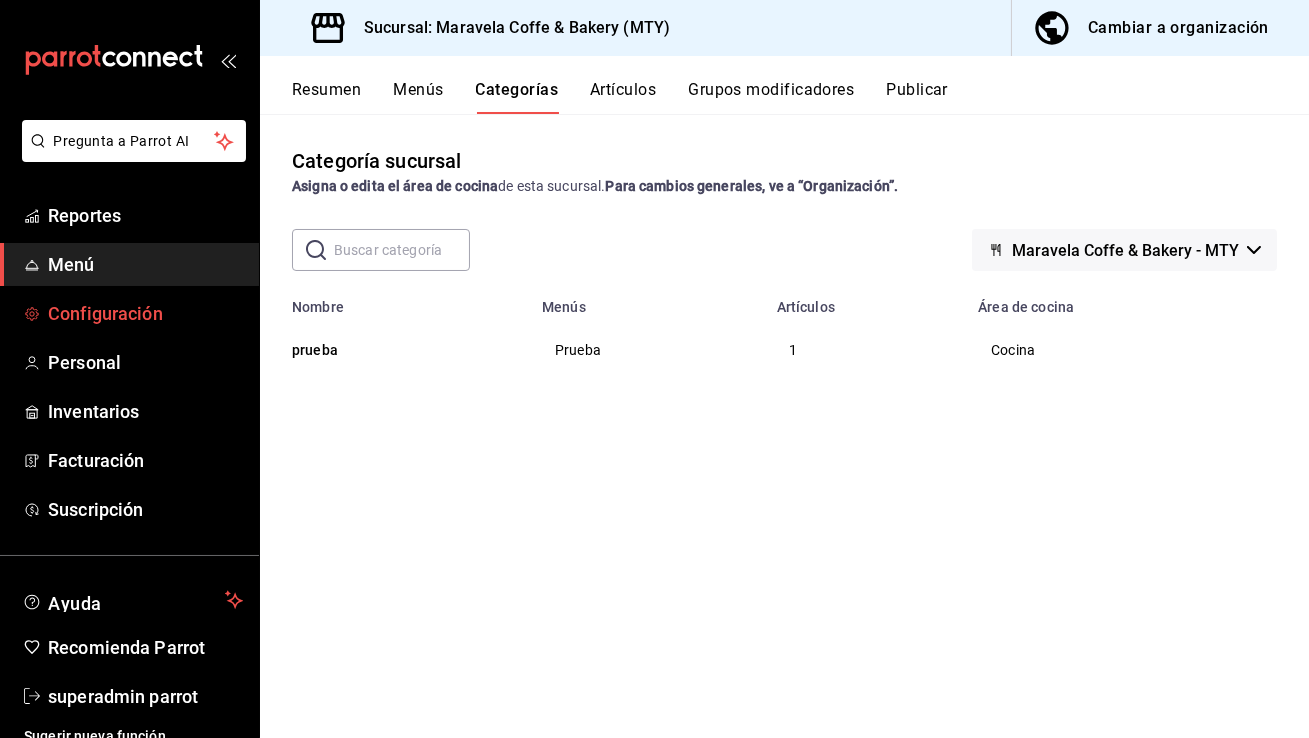 click on "Configuración" at bounding box center [145, 313] 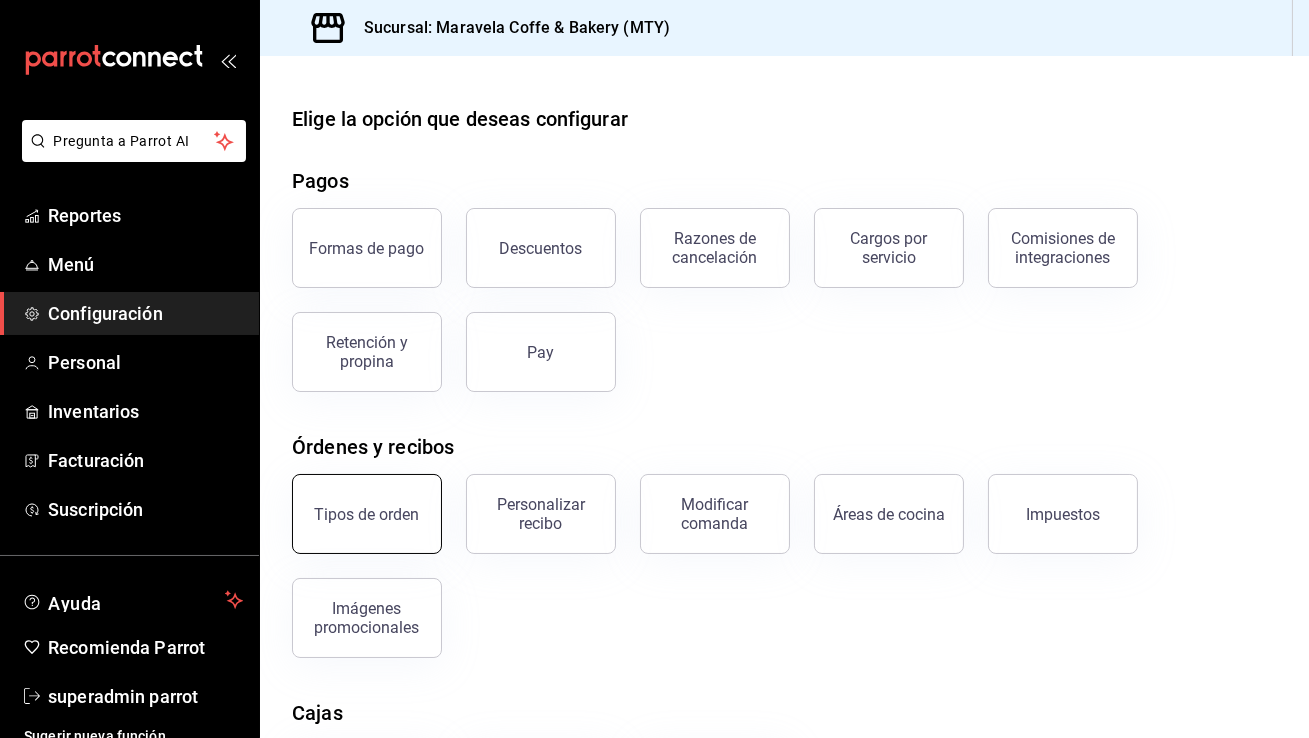 click on "Tipos de orden" at bounding box center [367, 514] 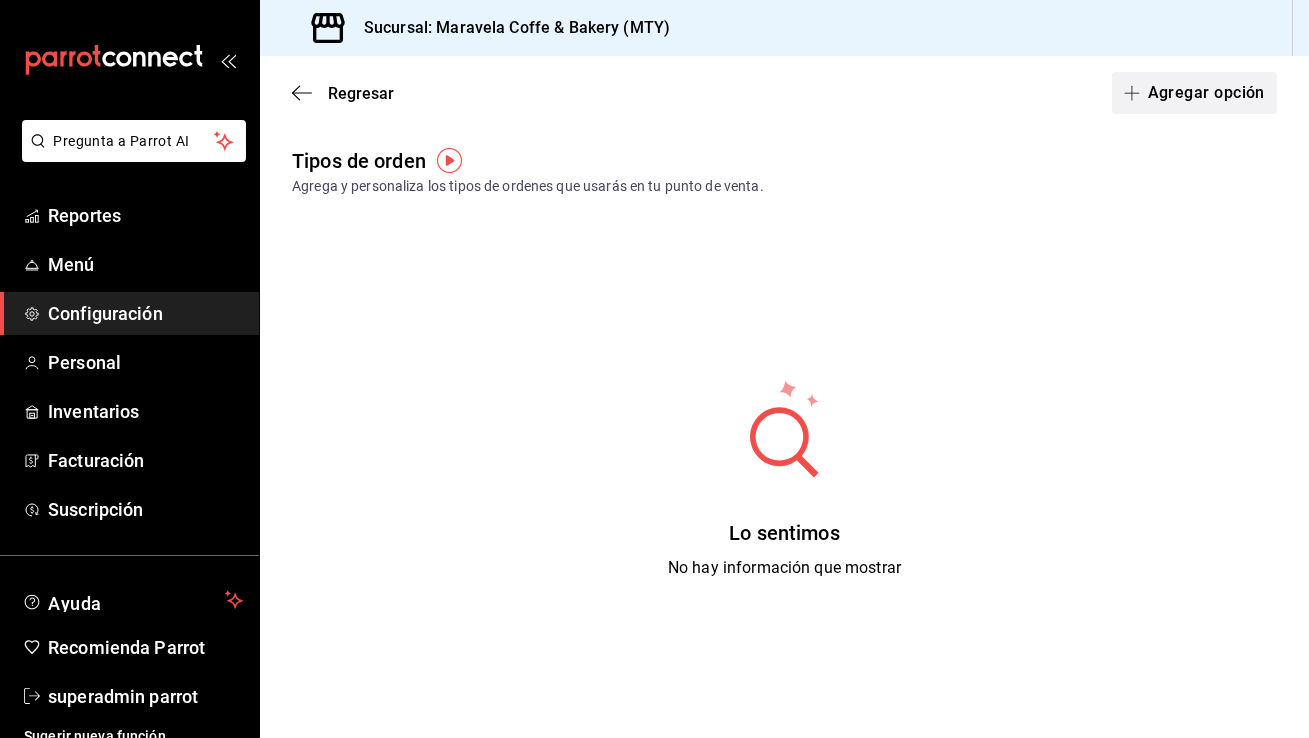 click on "Agregar opción" at bounding box center [1194, 93] 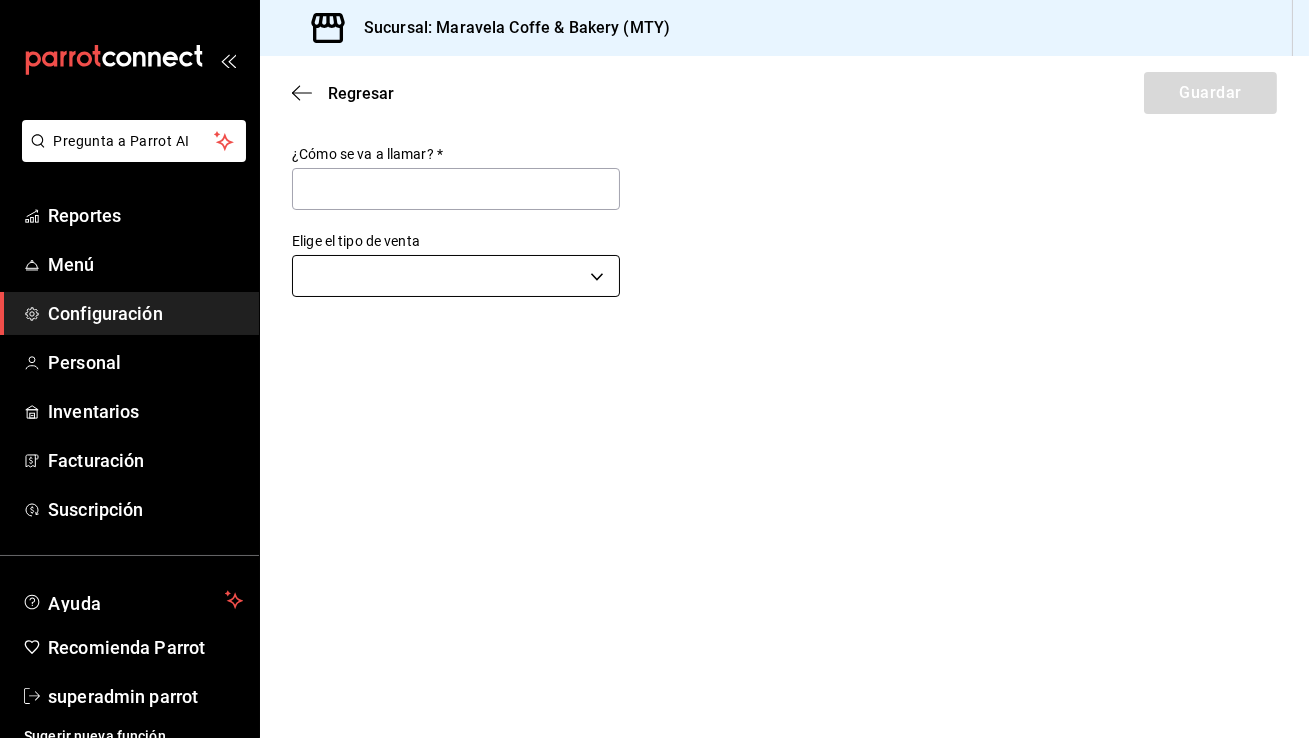 click on "Pregunta a Parrot AI Reportes   Menú   Configuración   Personal   Inventarios   Facturación   Suscripción   Ayuda Recomienda Parrot   superadmin parrot   Sugerir nueva función   Sucursal: Maravela Coffe & Bakery (MTY) Regresar Guardar ¿Cómo se va a llamar?   * Elige el tipo de venta ​ GANA 1 MES GRATIS EN TU SUSCRIPCIÓN AQUÍ ¿Recuerdas cómo empezó tu restaurante?
[DATE] puedes ayudar a un colega a tener el mismo cambio que tú viviste.
Recomienda Parrot directamente desde tu Portal Administrador.
Es fácil y rápido.
🎁 Por cada restaurante que se una, ganas 1 mes gratis. Ver video tutorial Ir a video Pregunta a Parrot AI Reportes   Menú   Configuración   Personal   Inventarios   Facturación   Suscripción   Ayuda Recomienda Parrot   superadmin parrot   Sugerir nueva función   Visitar centro de ayuda [PHONE_NUMBER] [EMAIL_ADDRESS][DOMAIN_NAME] Visitar centro de ayuda [PHONE_NUMBER] [EMAIL_ADDRESS][DOMAIN_NAME]" at bounding box center [654, 369] 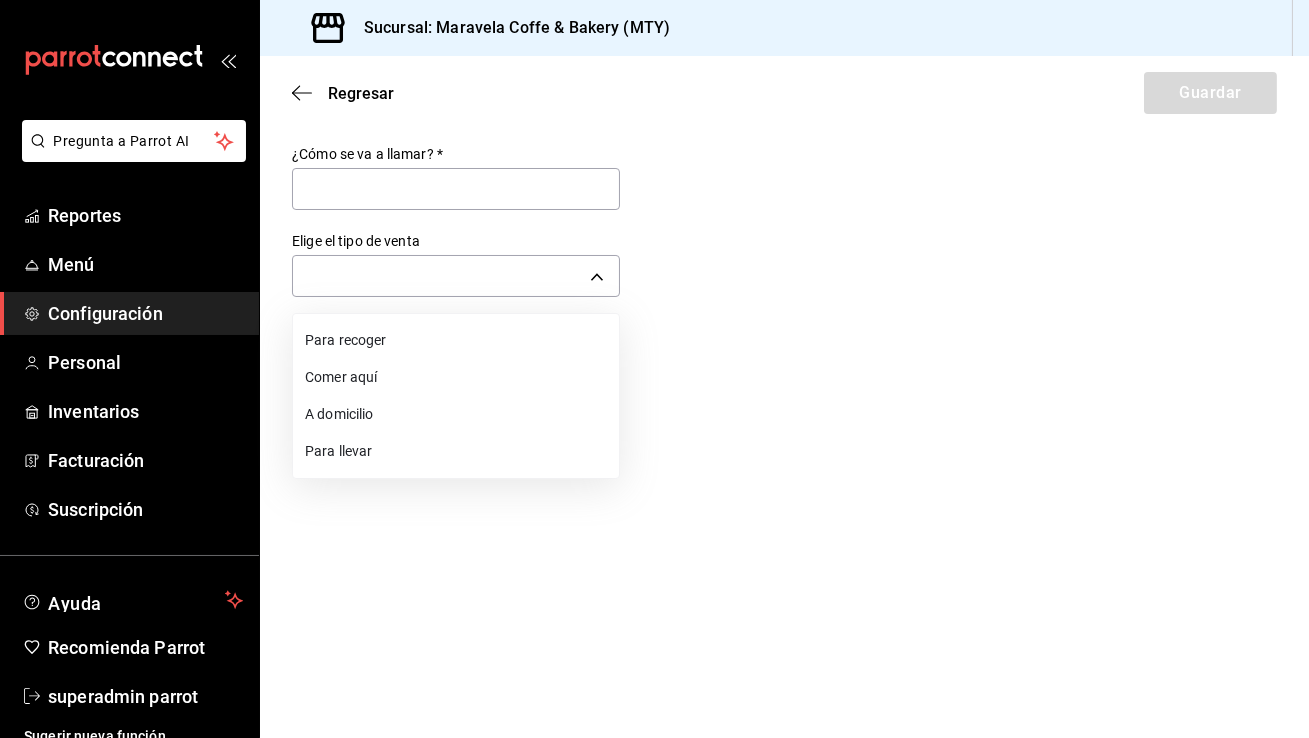 click on "Para recoger" at bounding box center (456, 340) 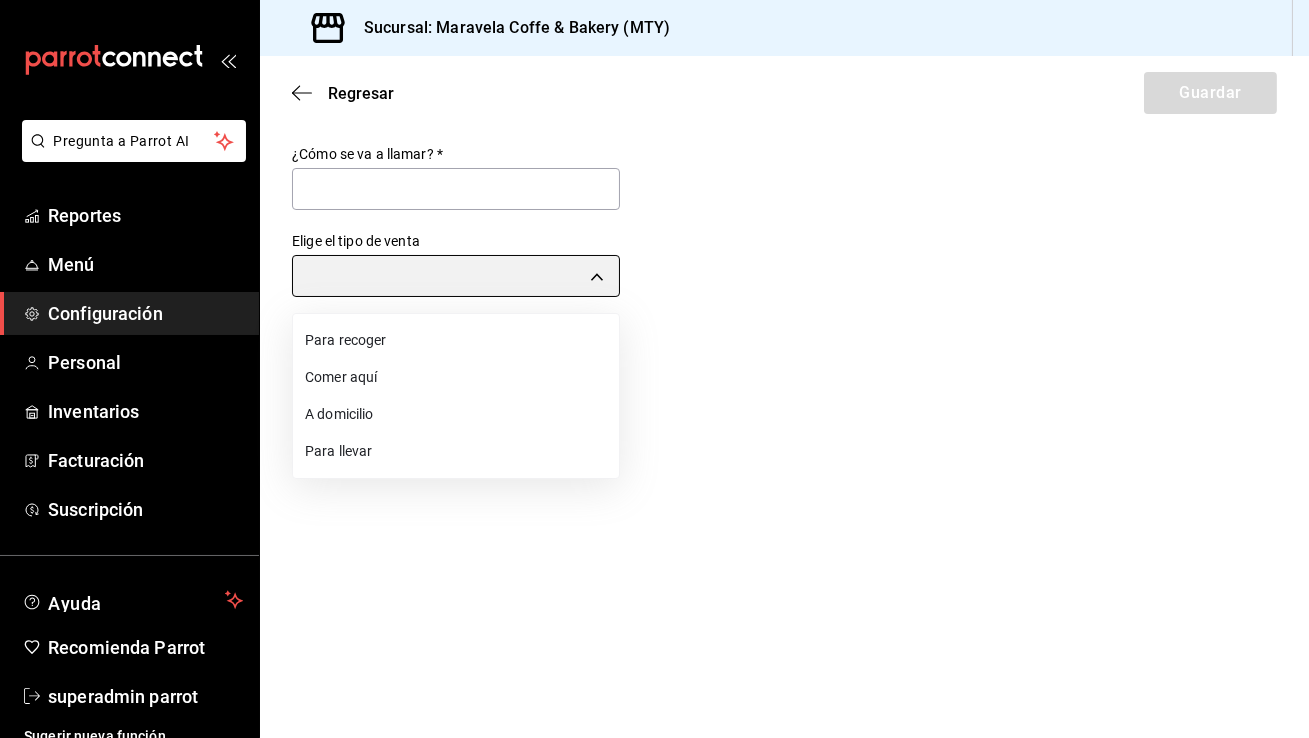 type on "PICK_UP" 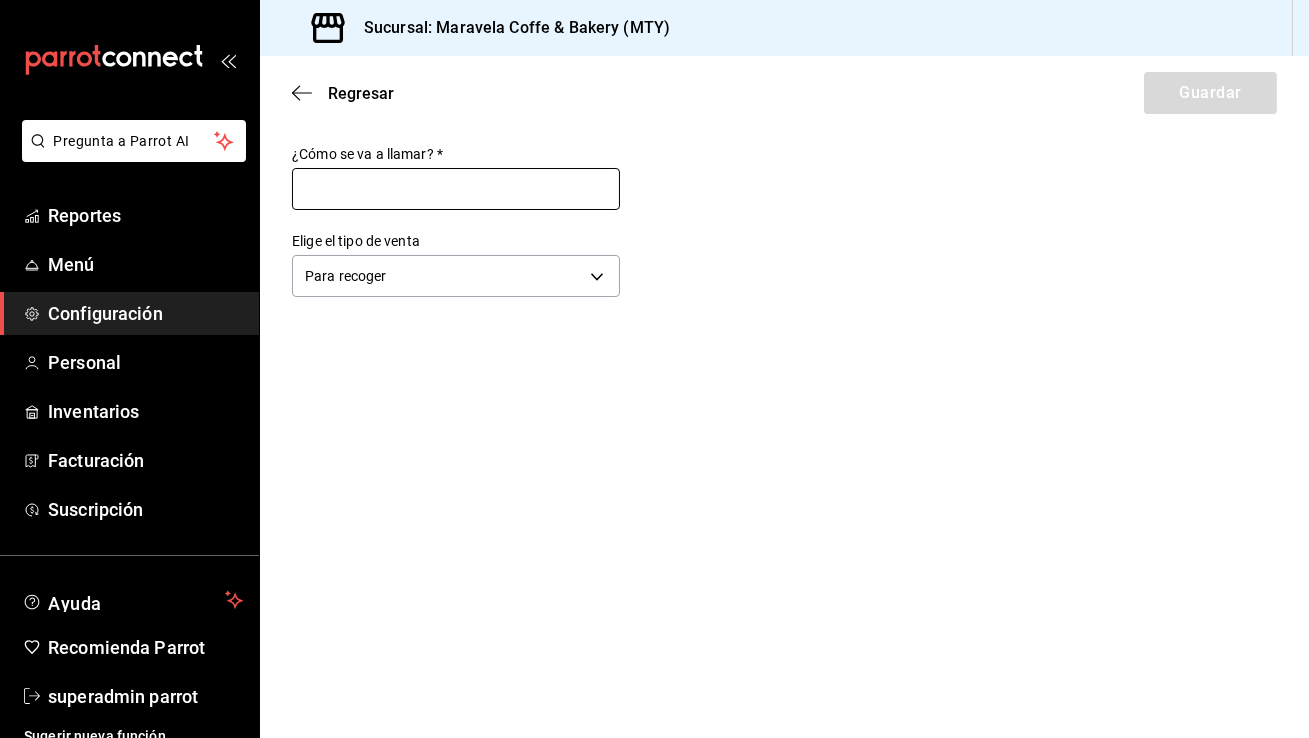 click at bounding box center (456, 189) 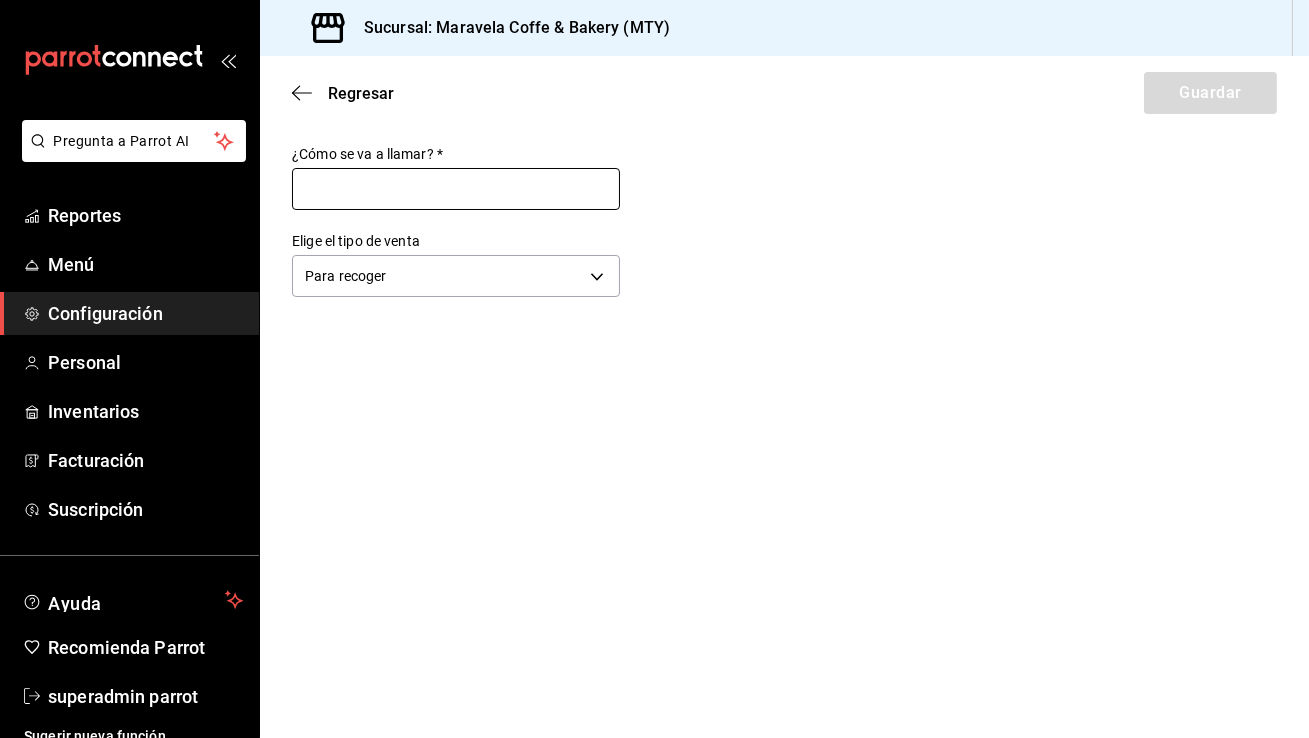 type on "Para recoger" 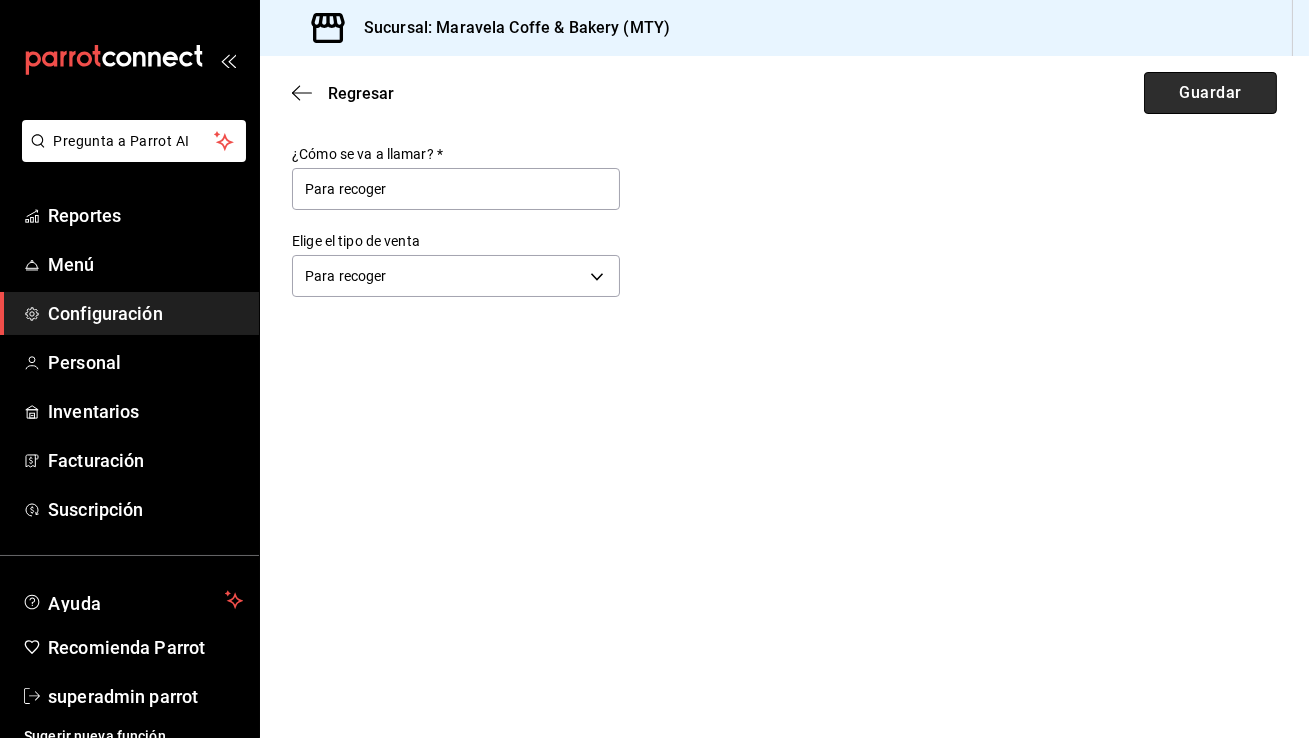 click on "Guardar" at bounding box center [1210, 93] 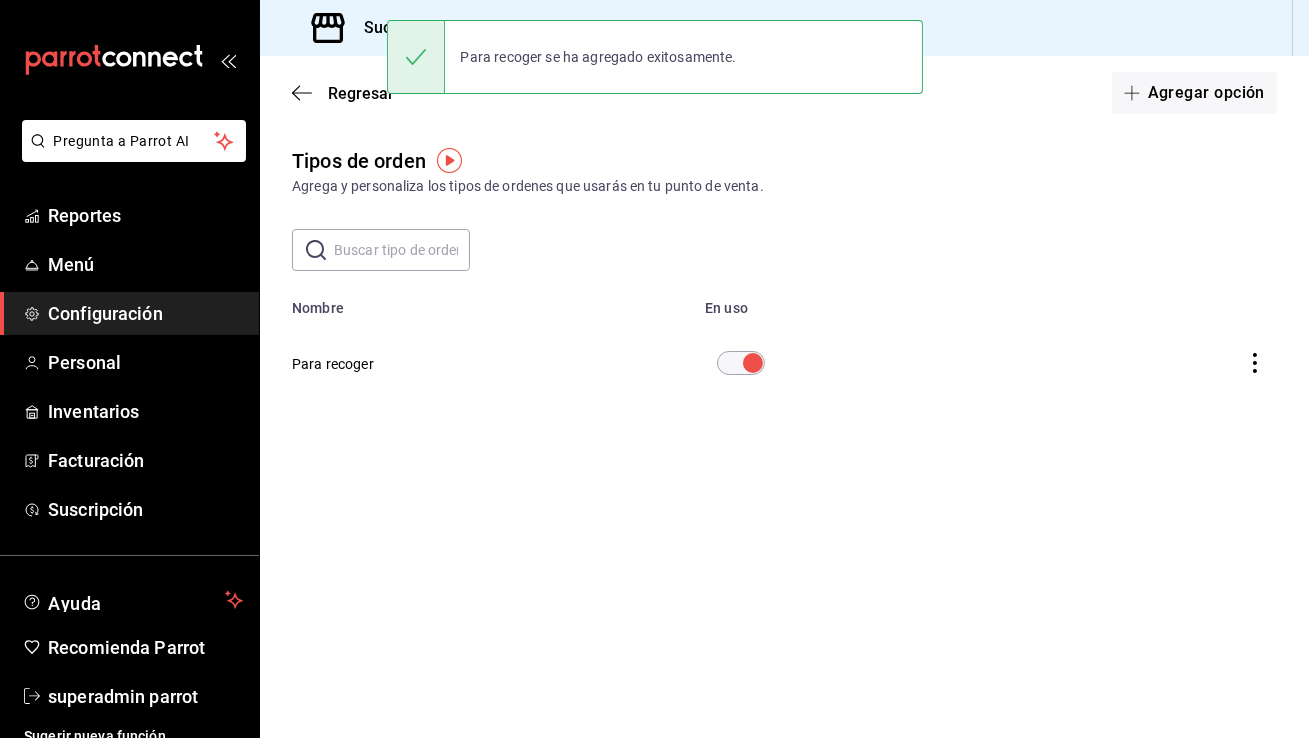 click on "Agregar opción" at bounding box center (1194, 93) 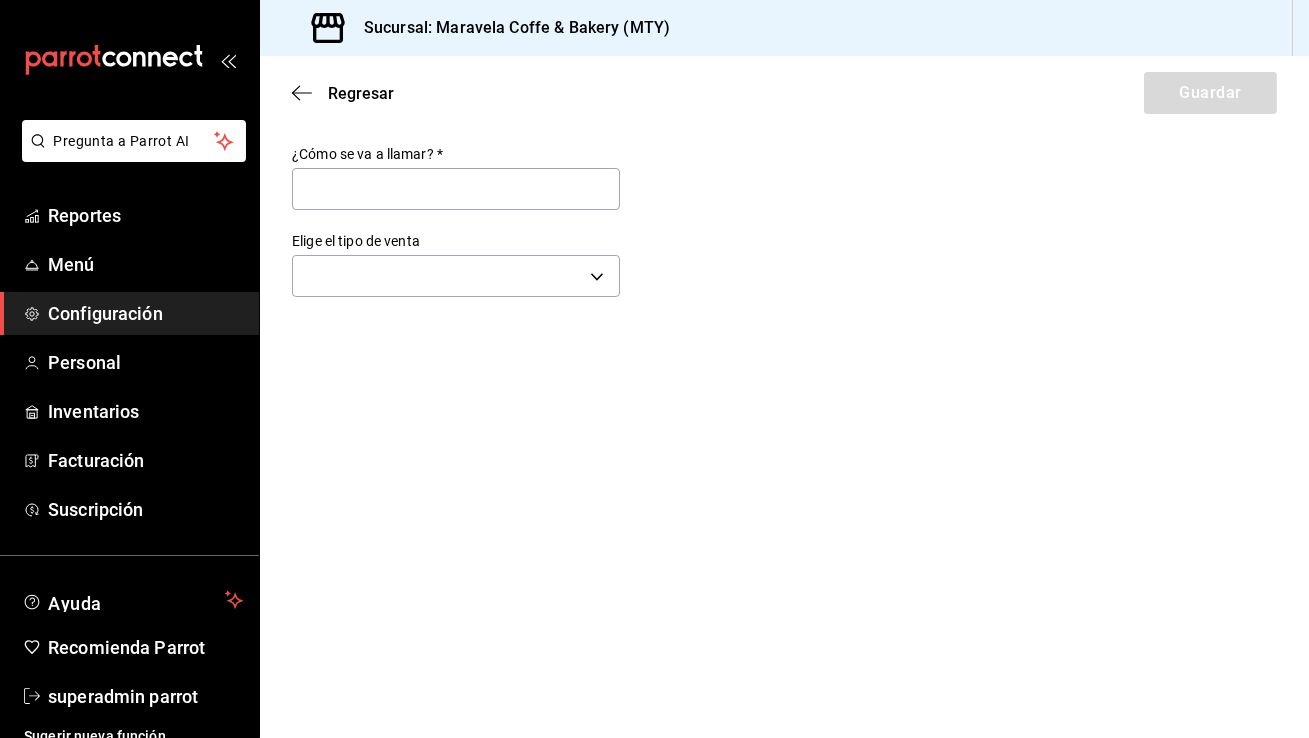 click on "Elige el tipo de venta" at bounding box center [456, 242] 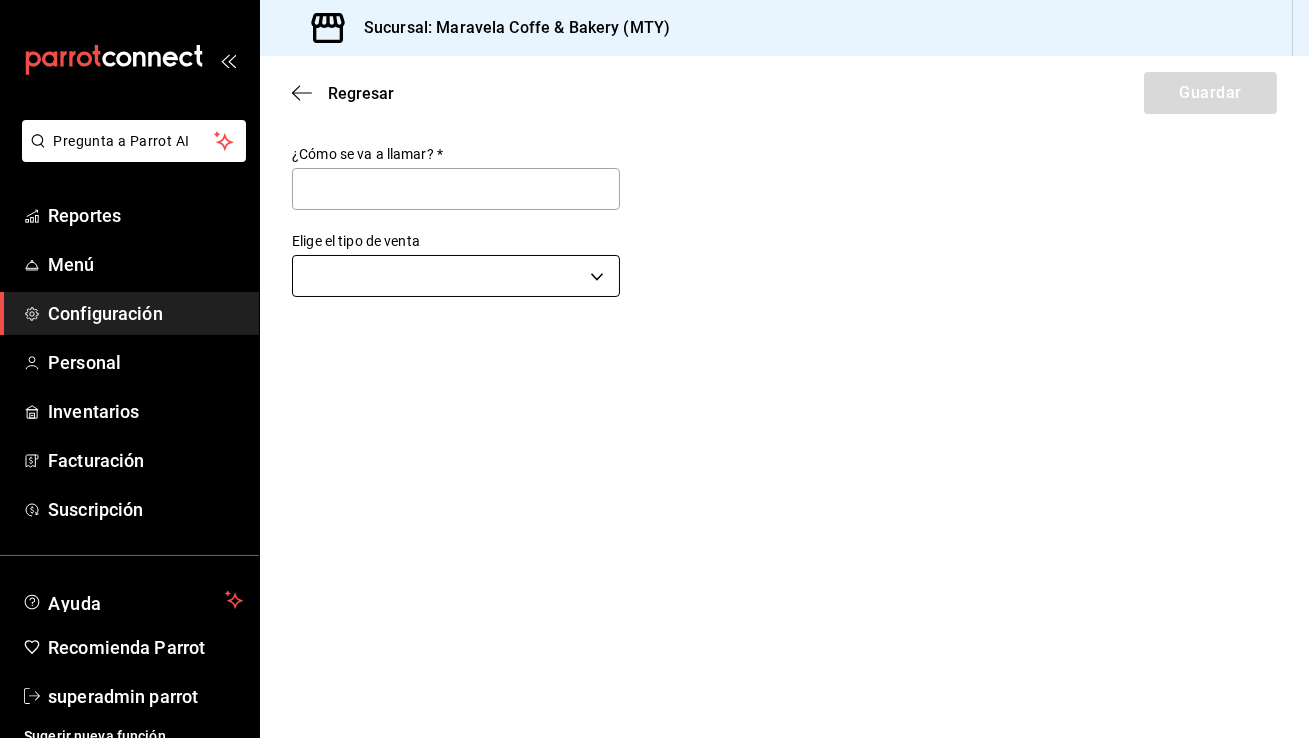 click on "Pregunta a Parrot AI Reportes   Menú   Configuración   Personal   Inventarios   Facturación   Suscripción   Ayuda Recomienda Parrot   superadmin parrot   Sugerir nueva función   Sucursal: Maravela Coffe & Bakery (MTY) Regresar Guardar ¿Cómo se va a llamar?   * Elige el tipo de venta ​ GANA 1 MES GRATIS EN TU SUSCRIPCIÓN AQUÍ ¿Recuerdas cómo empezó tu restaurante?
[DATE] puedes ayudar a un colega a tener el mismo cambio que tú viviste.
Recomienda Parrot directamente desde tu Portal Administrador.
Es fácil y rápido.
🎁 Por cada restaurante que se una, ganas 1 mes gratis. Ver video tutorial Ir a video Pregunta a Parrot AI Reportes   Menú   Configuración   Personal   Inventarios   Facturación   Suscripción   Ayuda Recomienda Parrot   superadmin parrot   Sugerir nueva función   Visitar centro de ayuda [PHONE_NUMBER] [EMAIL_ADDRESS][DOMAIN_NAME] Visitar centro de ayuda [PHONE_NUMBER] [EMAIL_ADDRESS][DOMAIN_NAME]" at bounding box center (654, 369) 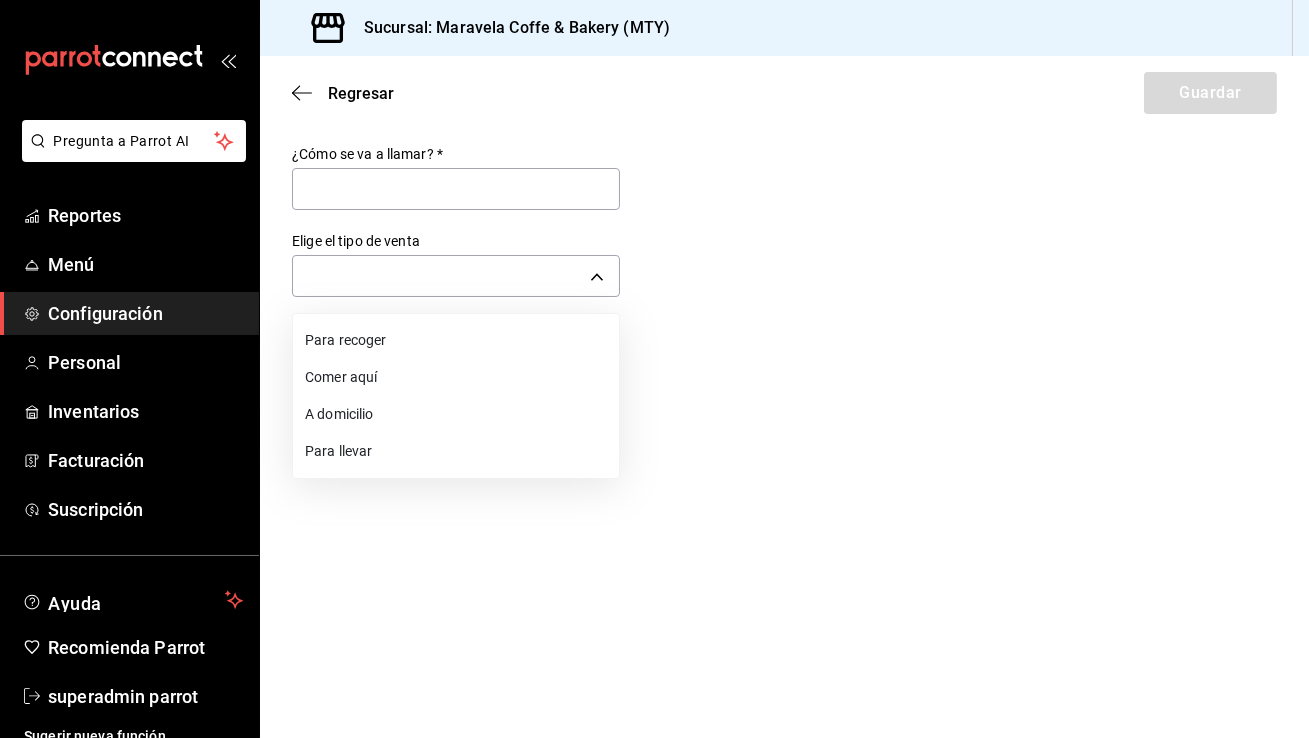 click on "Para llevar" at bounding box center (456, 451) 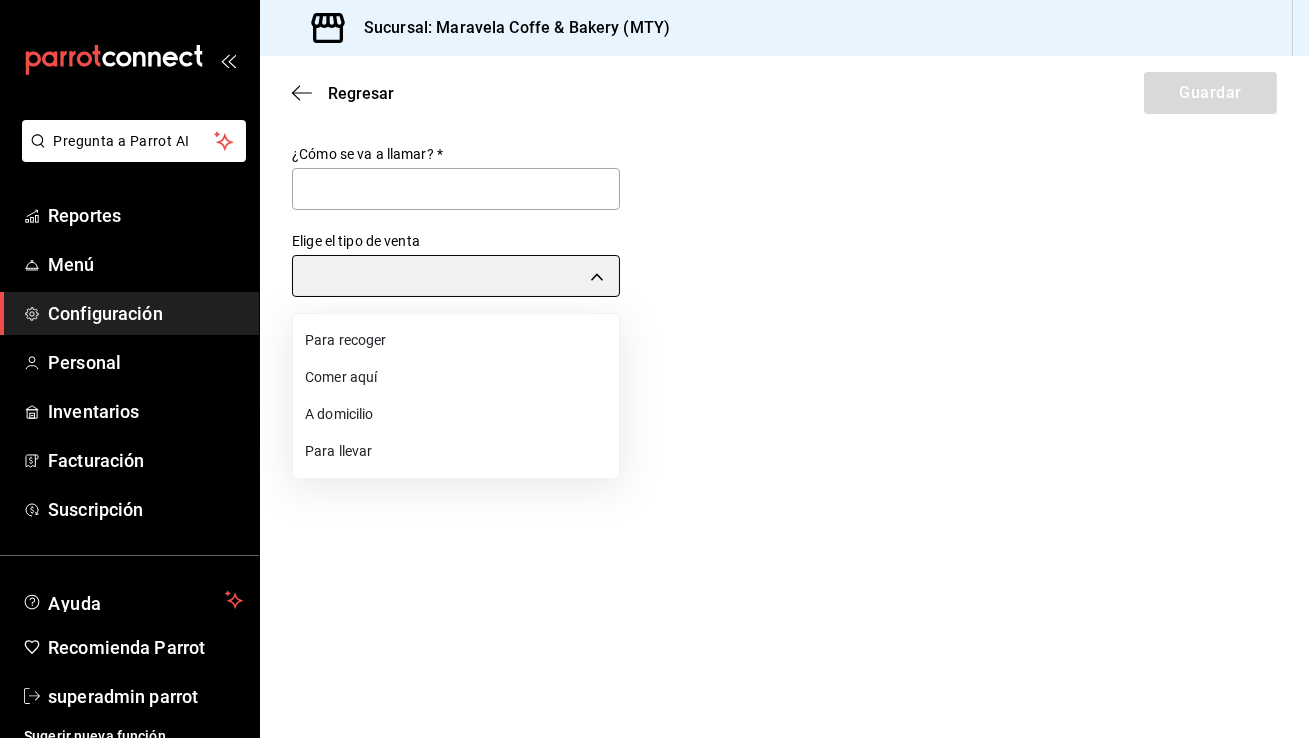 type on "TAKE_OUT" 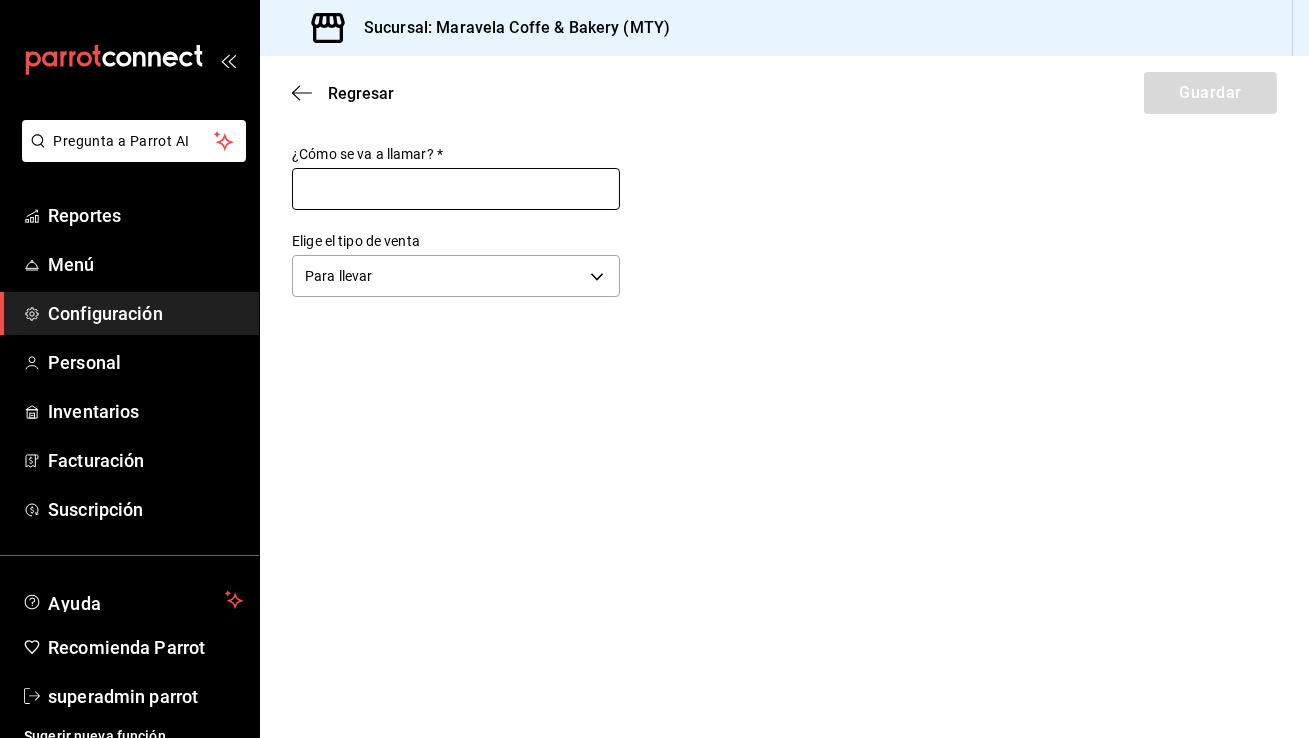 click at bounding box center [456, 189] 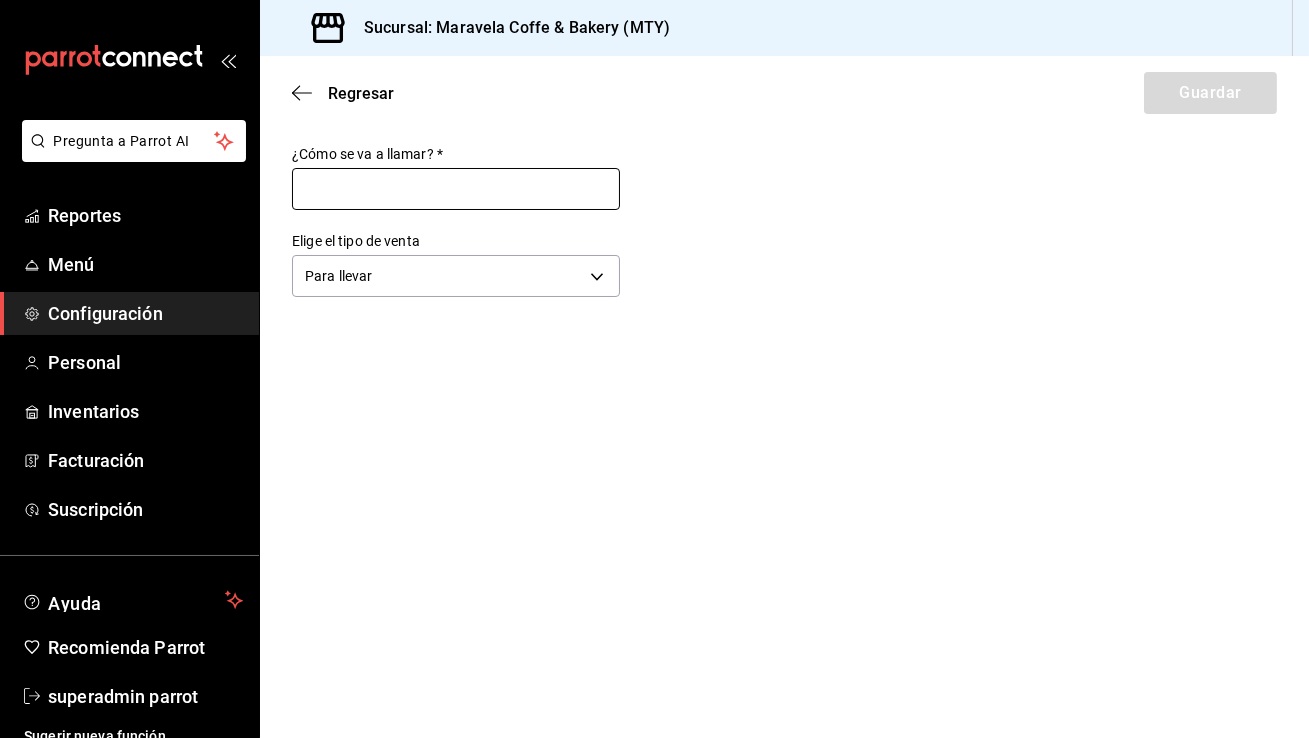 type on "Para llevar" 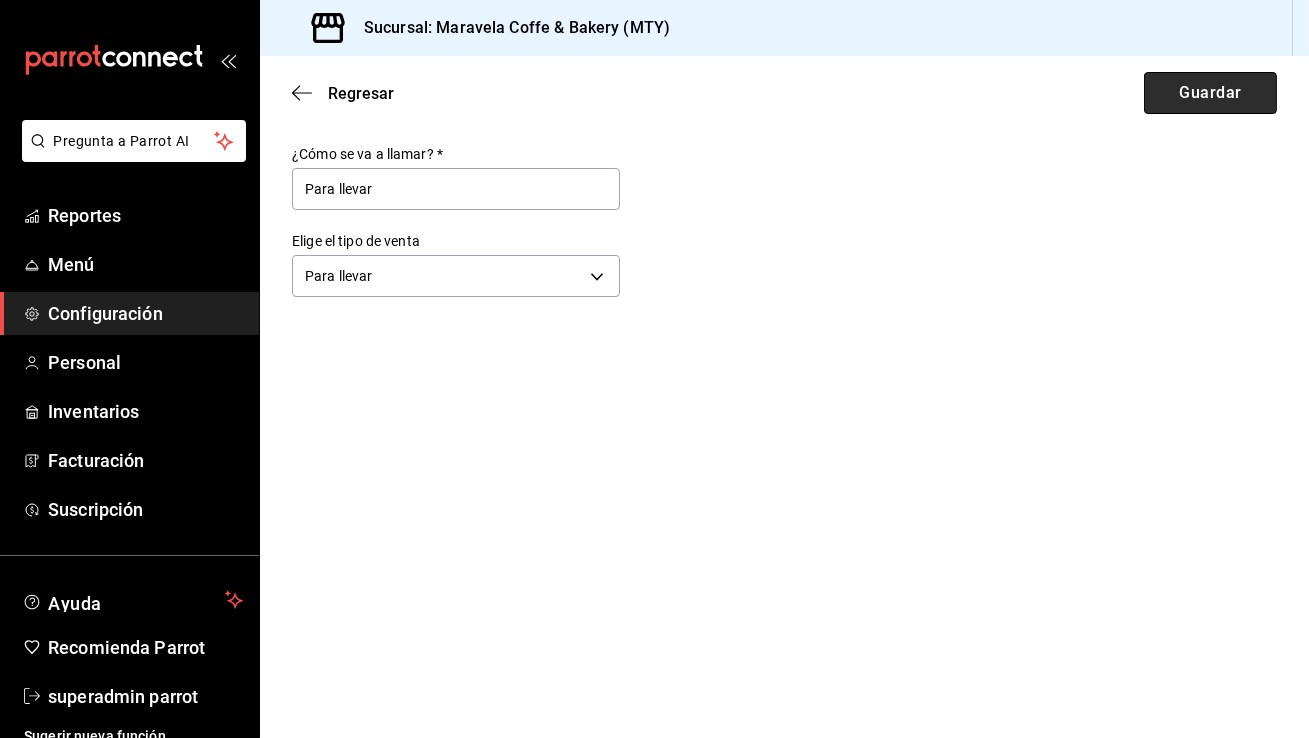 click on "Guardar" at bounding box center [1210, 93] 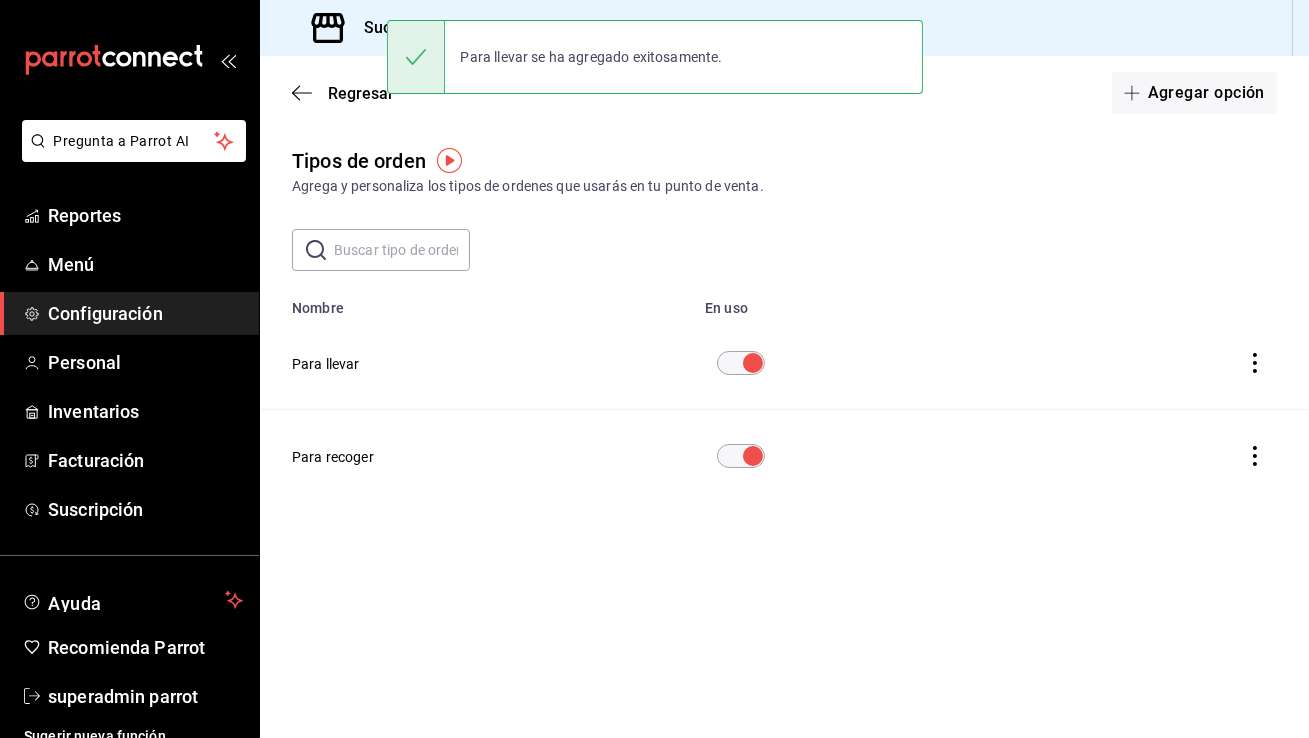 click on "Configuración" at bounding box center [145, 313] 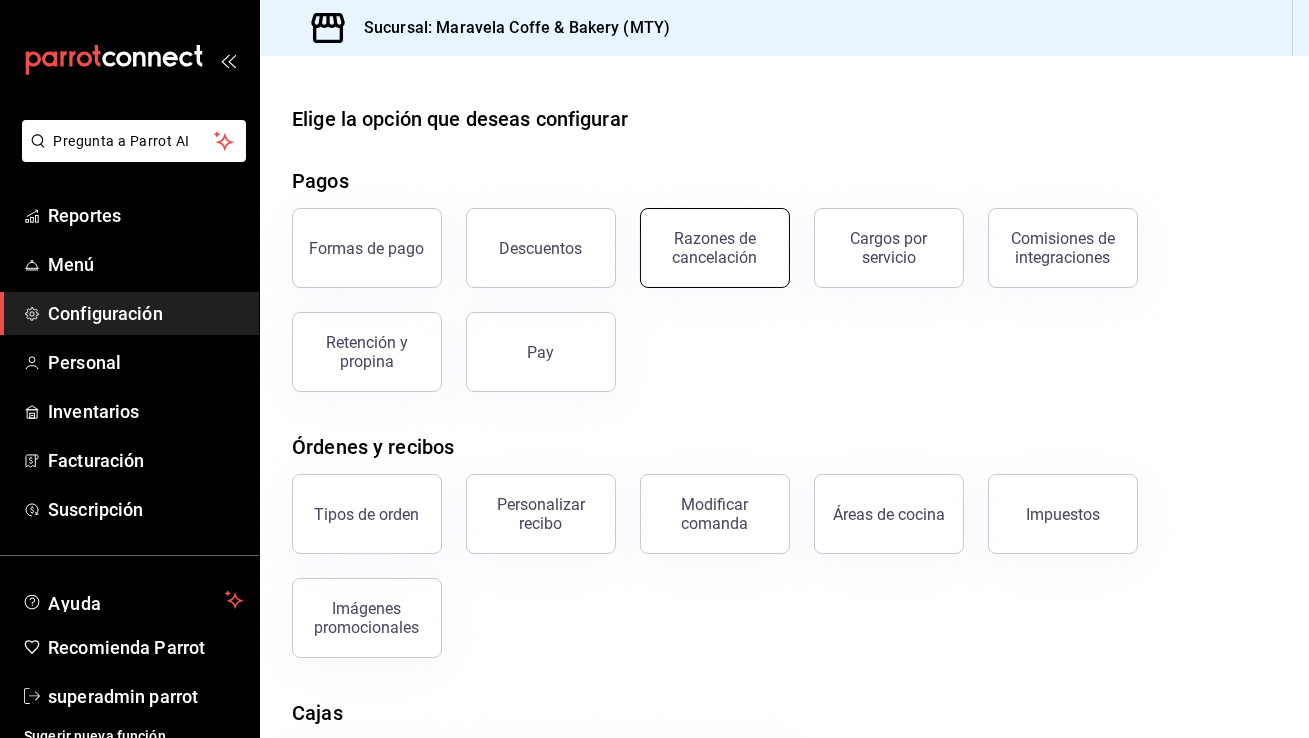 click on "Razones de cancelación" at bounding box center (715, 248) 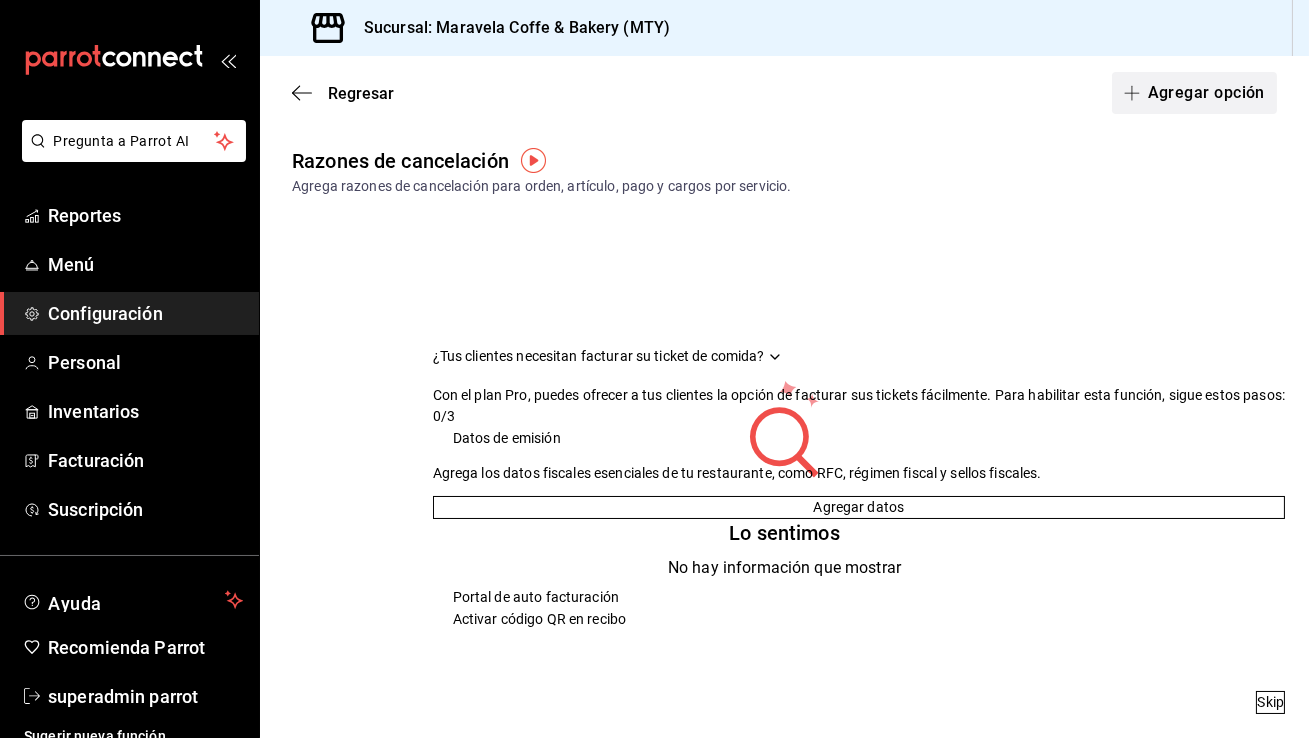 click on "Agregar opción" at bounding box center (1194, 93) 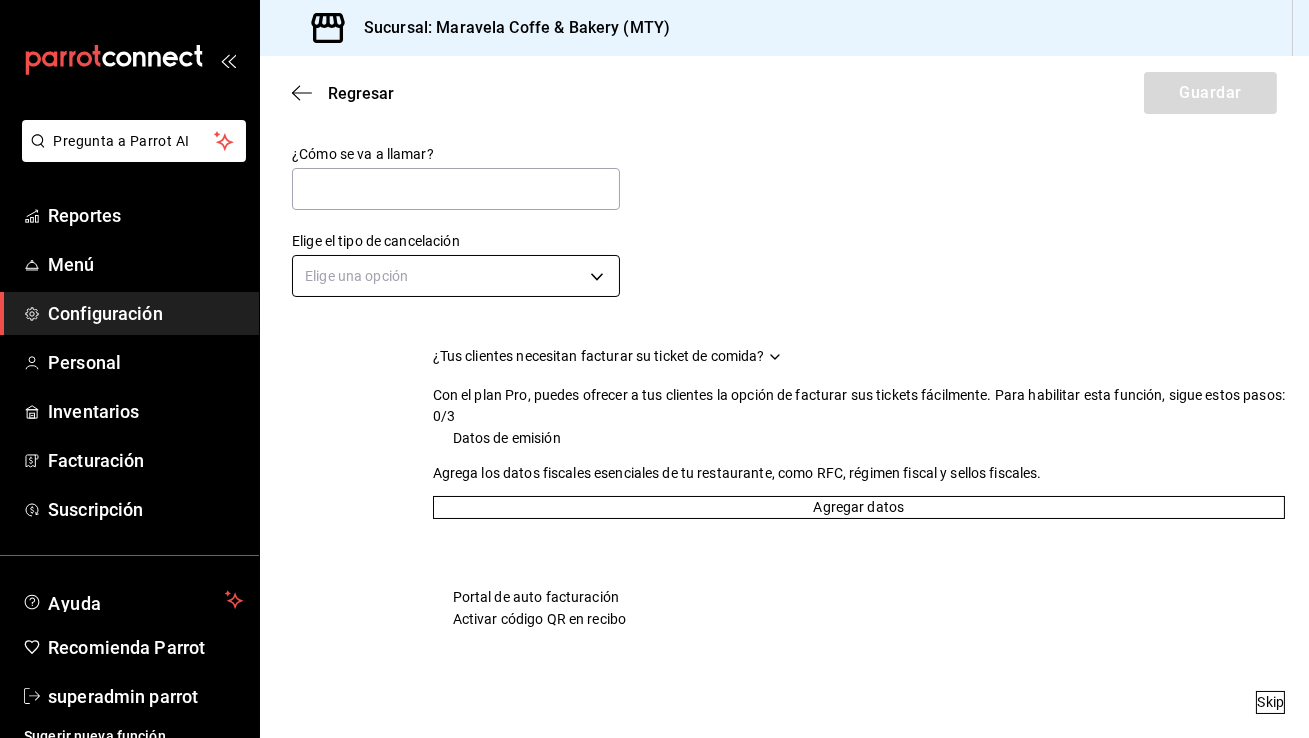 click on "Pregunta a Parrot AI Reportes   Menú   Configuración   Personal   Inventarios   Facturación   Suscripción   Ayuda Recomienda Parrot   superadmin parrot   Sugerir nueva función   Sucursal: Maravela Coffe & Bakery (MTY) Regresar Guardar ¿Cómo se va a llamar? Elige el tipo de cancelación Elige una opción ¿Tus clientes necesitan facturar su ticket de comida? Con el plan Pro, puedes ofrecer a tus clientes la opción de facturar sus tickets fácilmente. Para habilitar esta función, sigue estos pasos: 0/3 Datos de emisión Agrega los datos fiscales esenciales de tu restaurante, como RFC, régimen fiscal y sellos fiscales. Agregar datos Portal de auto facturación Configura tu portal para que los clientes generen sus facturas su ticket. Configura tu portal Activar código QR en recibo Activa el QR en el recibo desde configuración del portal. Ir a Personalizar recibo Skip GANA 1 MES GRATIS EN TU SUSCRIPCIÓN AQUÍ Ver video tutorial Ir a video Ver video tutorial Ir a video Pregunta a Parrot AI Reportes" at bounding box center (654, 369) 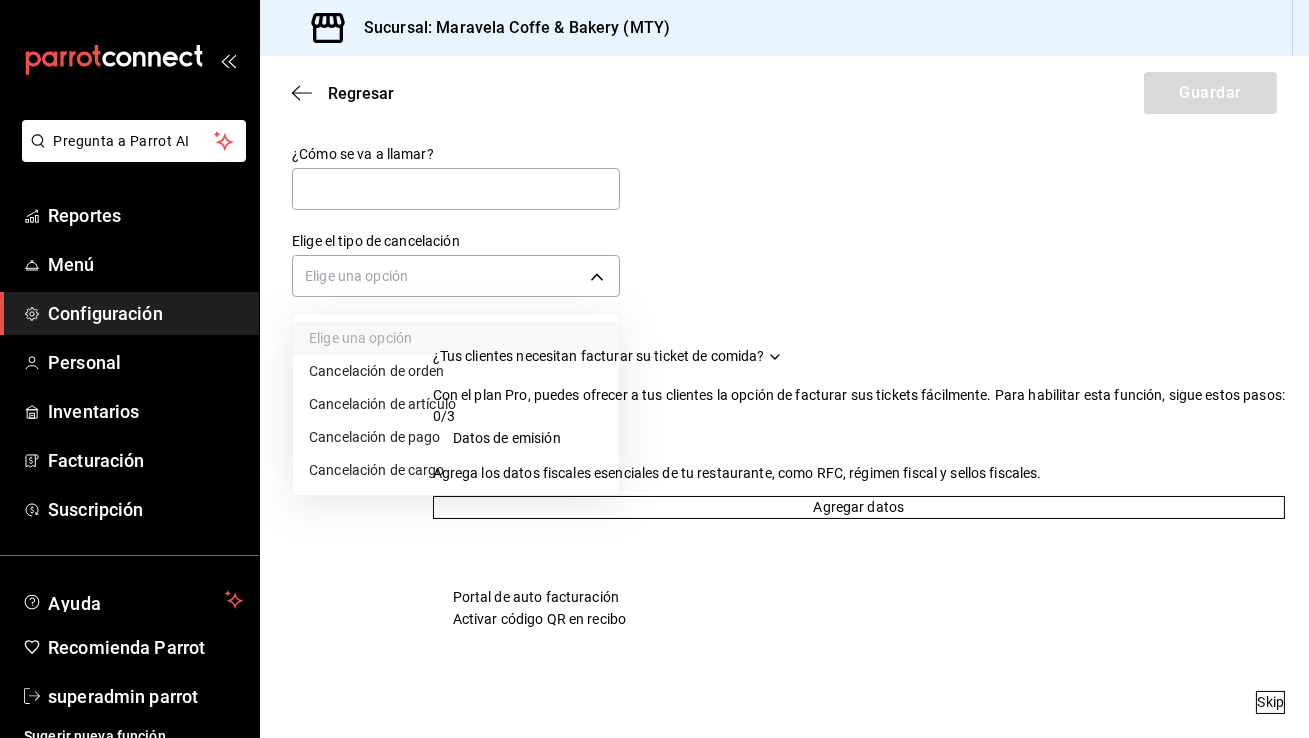 click on "Cancelación de orden" at bounding box center [456, 371] 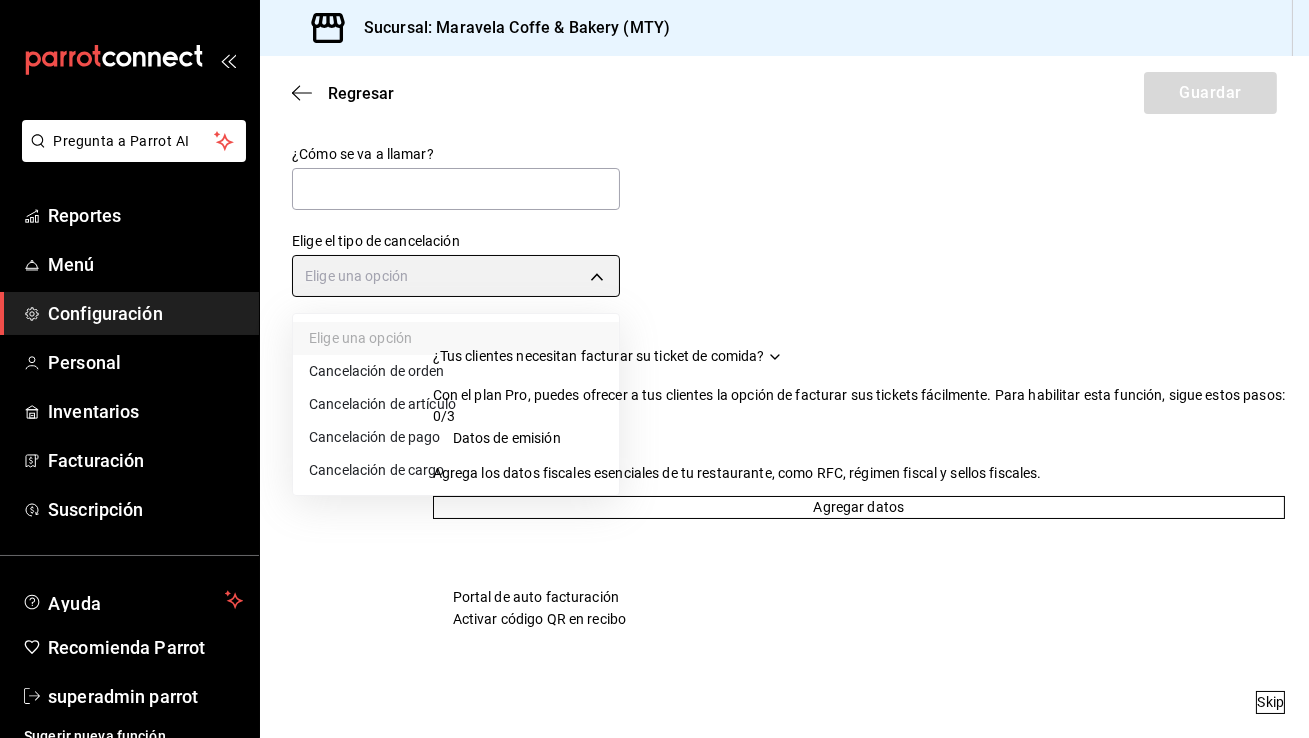 type on "ORDER" 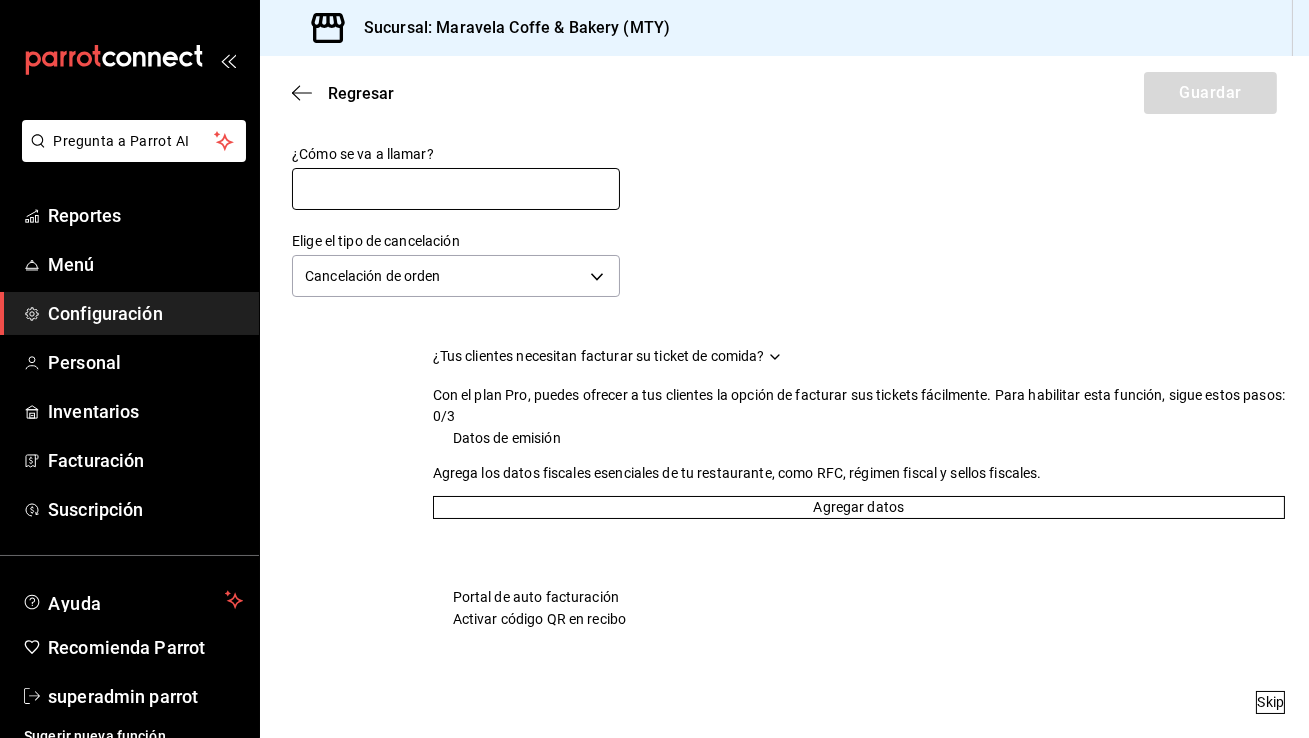 click at bounding box center (456, 189) 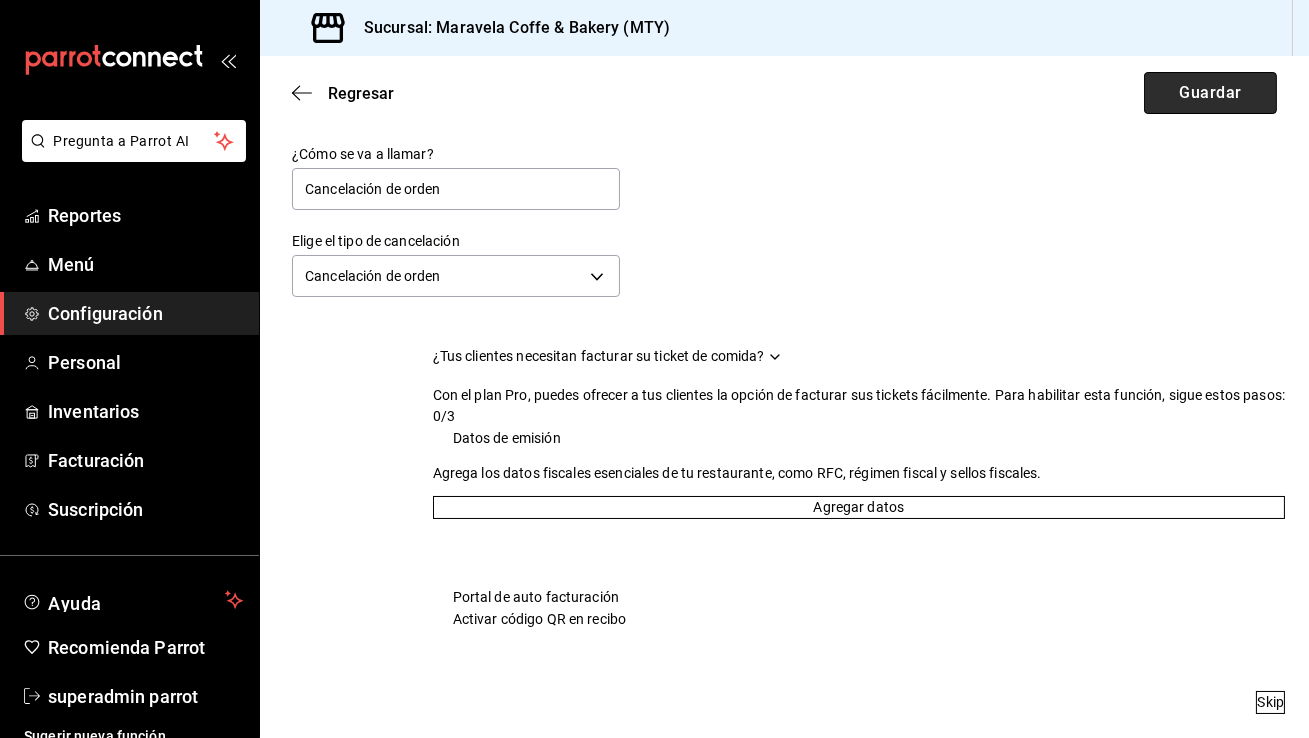 click on "Guardar" at bounding box center (1210, 93) 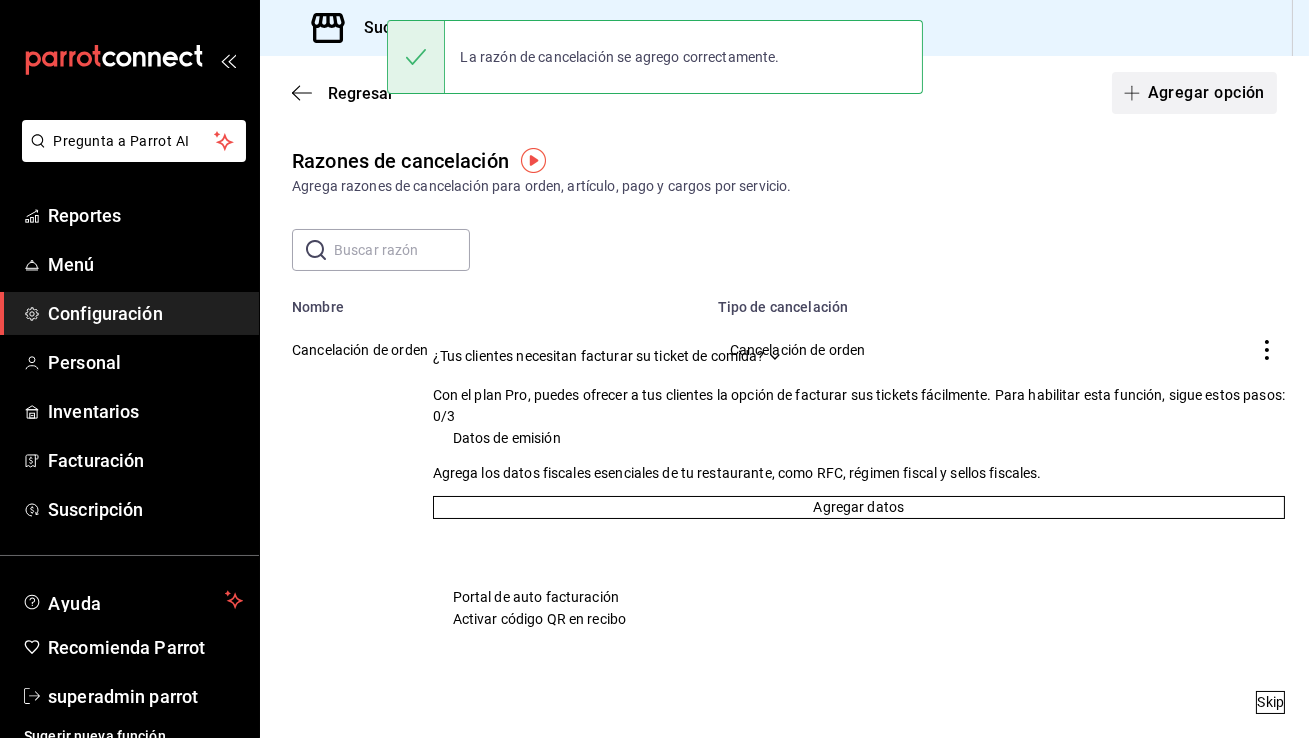 click on "Agregar opción" at bounding box center [1194, 93] 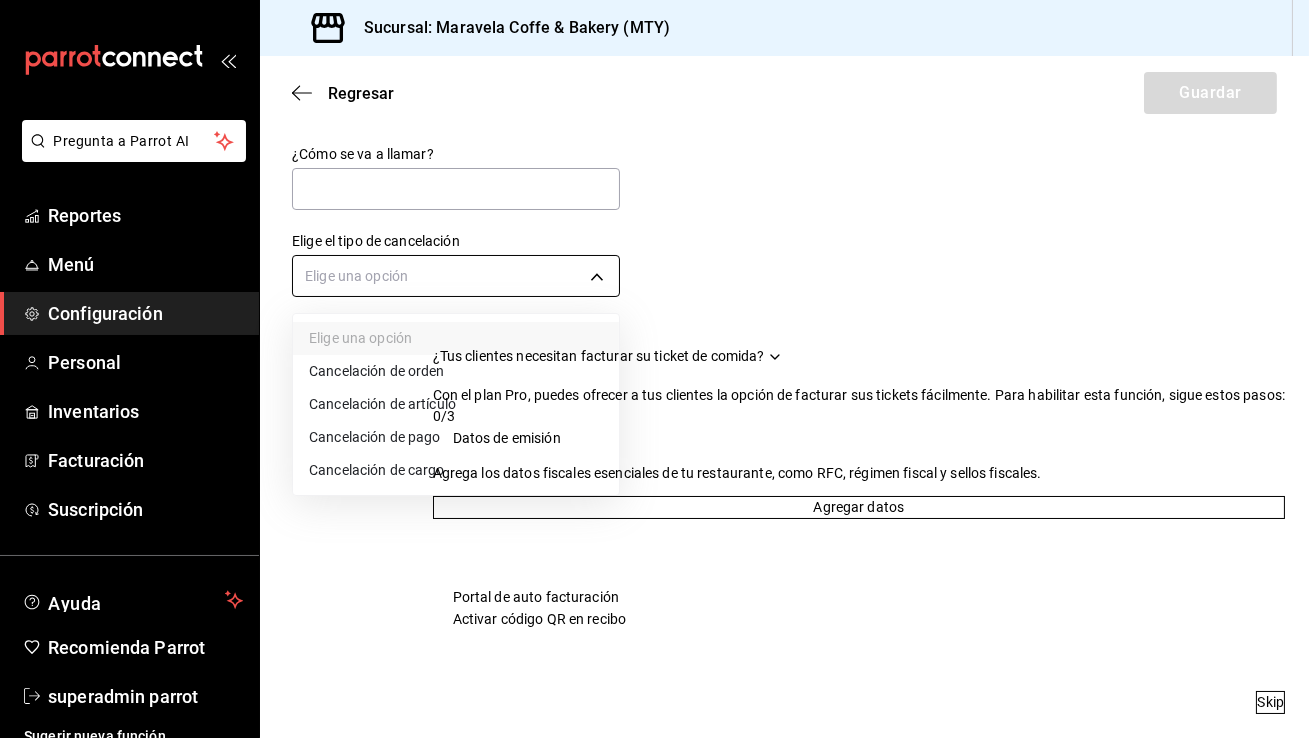 click on "Pregunta a Parrot AI Reportes   Menú   Configuración   Personal   Inventarios   Facturación   Suscripción   Ayuda Recomienda Parrot   superadmin parrot   Sugerir nueva función   Sucursal: Maravela Coffe & Bakery (MTY) Regresar Guardar ¿Cómo se va a llamar? Elige el tipo de cancelación Elige una opción ¿Tus clientes necesitan facturar su ticket de comida? Con el plan Pro, puedes ofrecer a tus clientes la opción de facturar sus tickets fácilmente. Para habilitar esta función, sigue estos pasos: 0/3 Datos de emisión Agrega los datos fiscales esenciales de tu restaurante, como RFC, régimen fiscal y sellos fiscales. Agregar datos Portal de auto facturación Configura tu portal para que los clientes generen sus facturas su ticket. Configura tu portal Activar código QR en recibo Activa el QR en el recibo desde configuración del portal. Ir a Personalizar recibo Skip GANA 1 MES GRATIS EN TU SUSCRIPCIÓN AQUÍ Ver video tutorial Ir a video Ver video tutorial Ir a video Pregunta a Parrot AI Reportes" at bounding box center (654, 369) 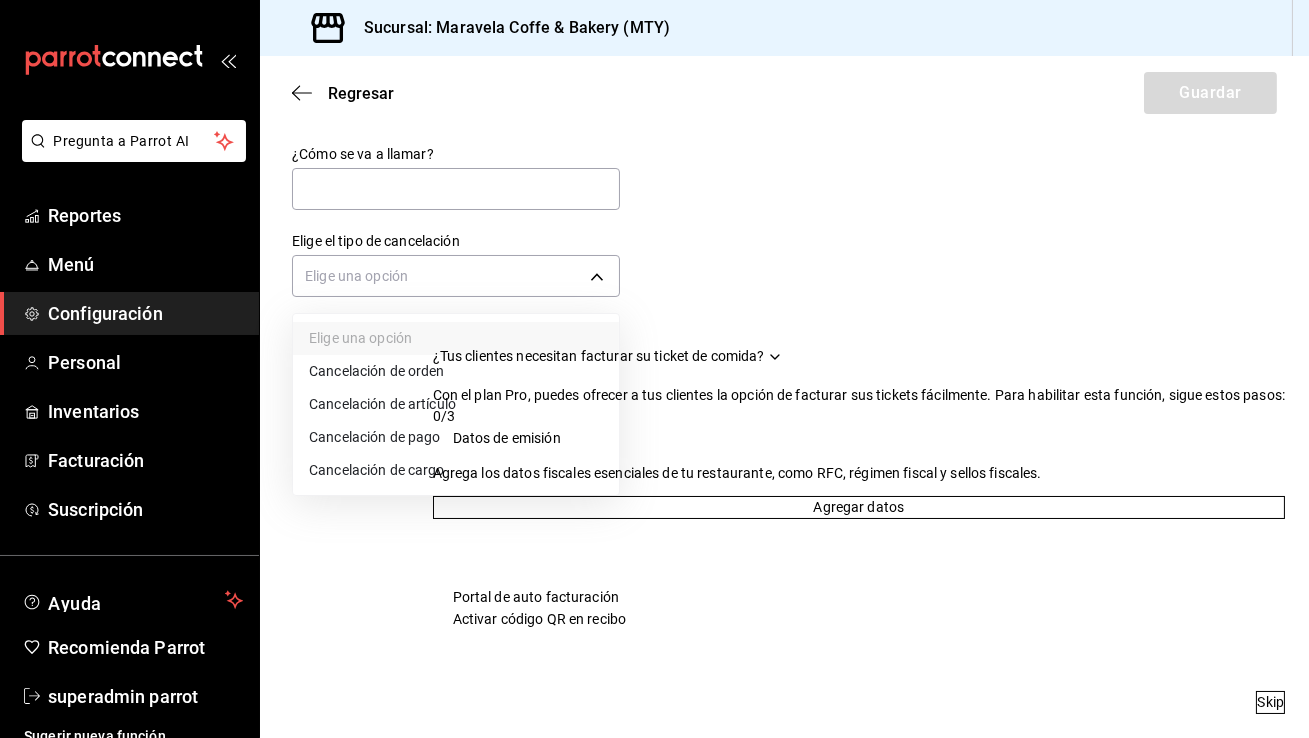 click on "Cancelación de artículo" at bounding box center (456, 404) 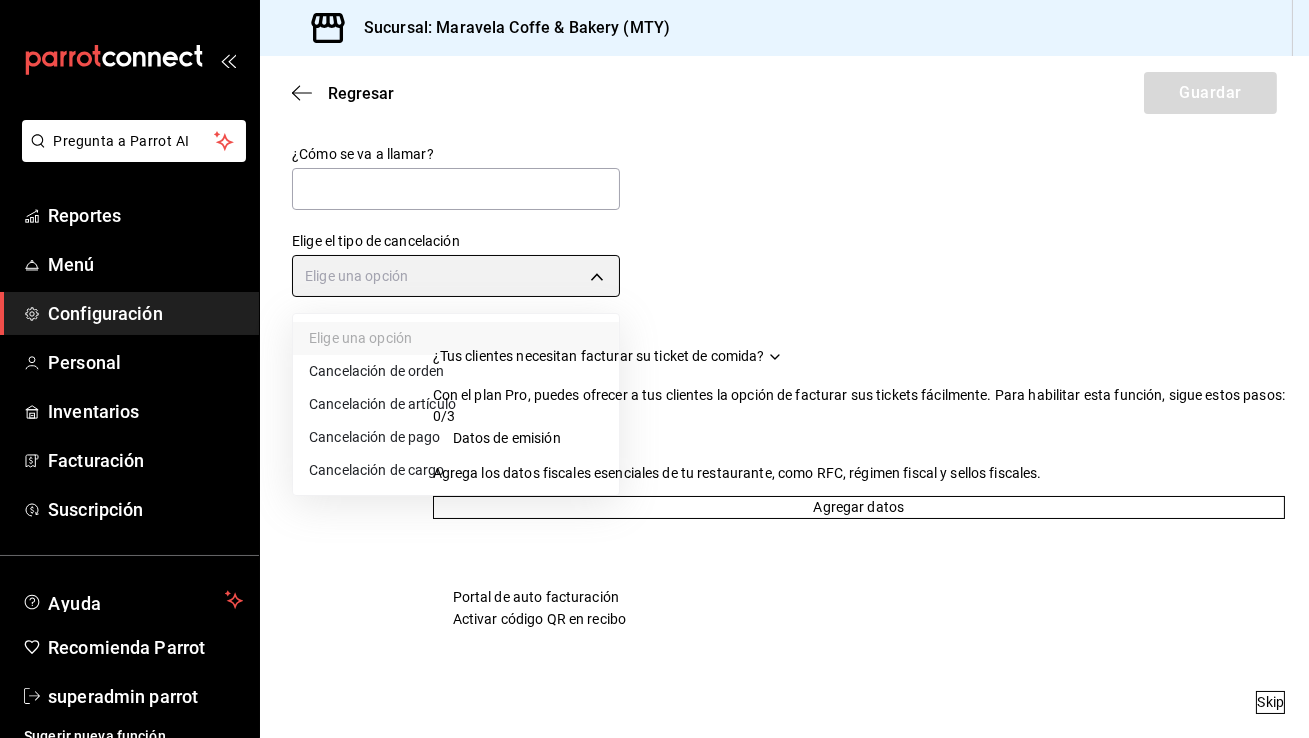 type on "ORDER_ITEM" 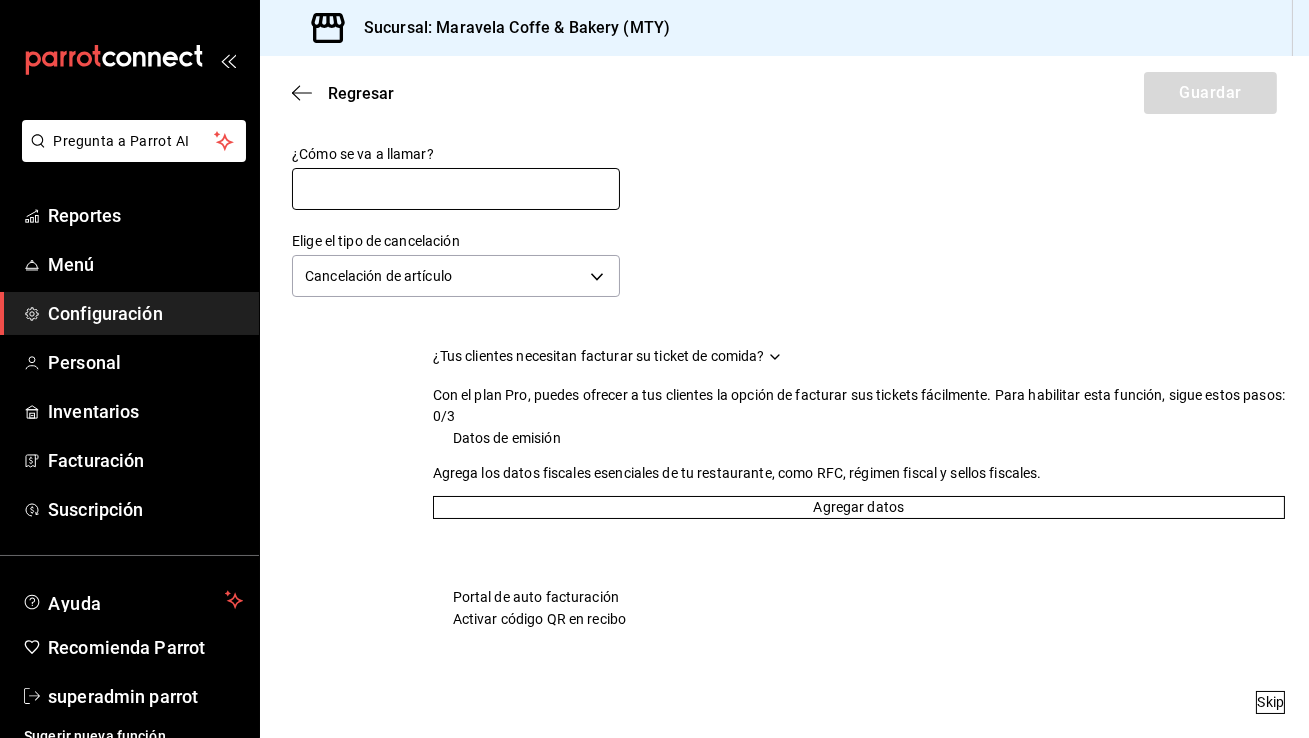 click at bounding box center (456, 189) 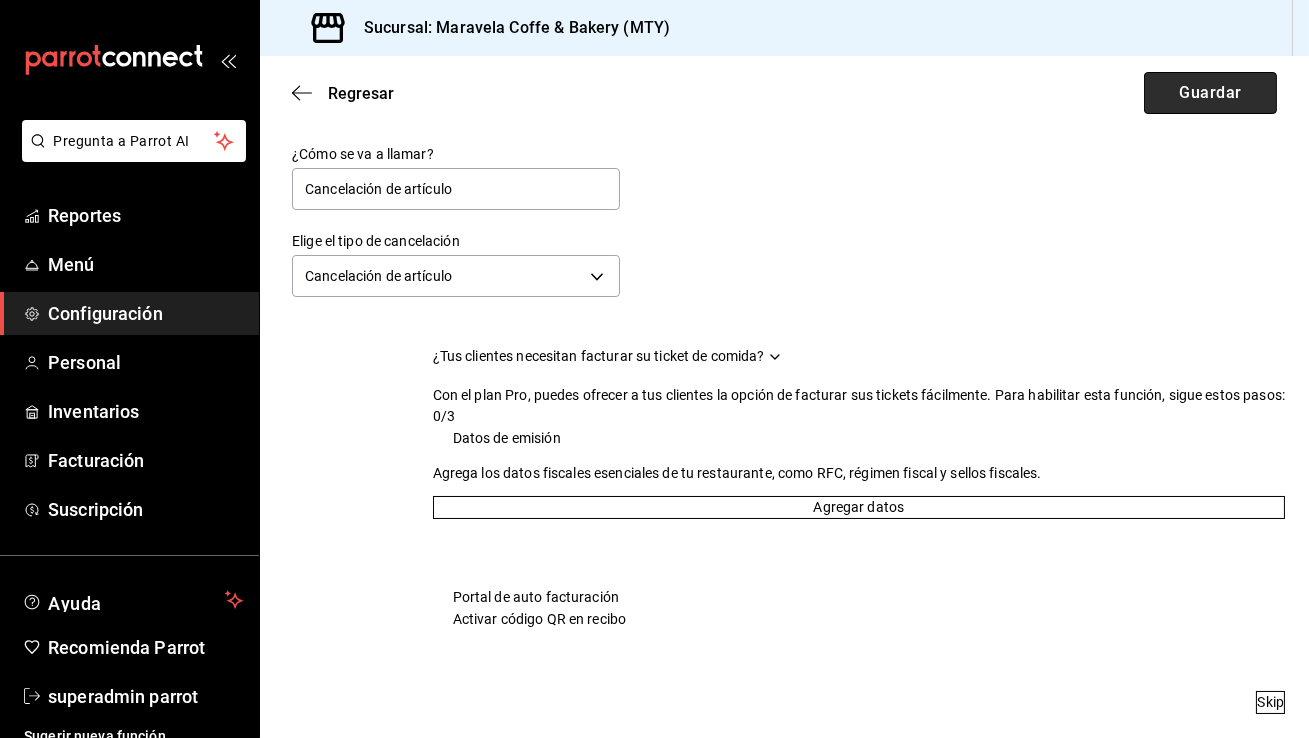 click on "Guardar" at bounding box center (1210, 93) 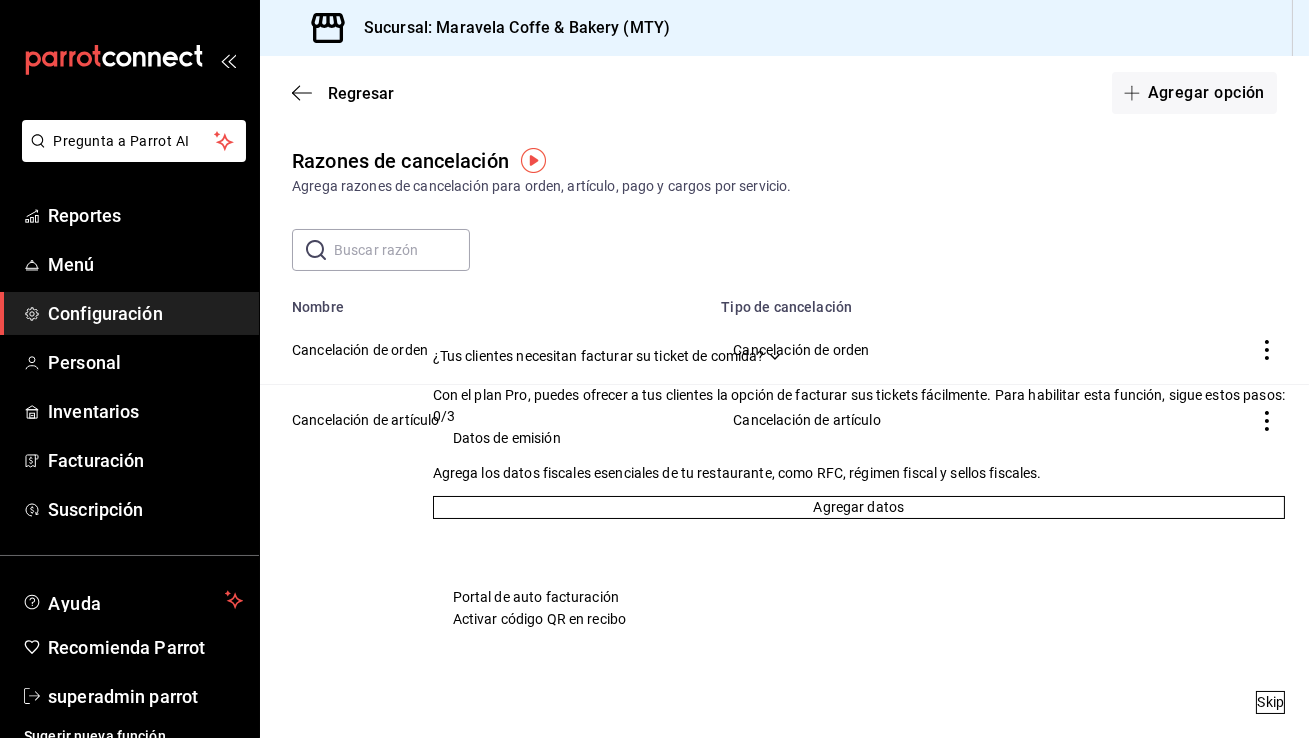 click on "Agregar opción" at bounding box center (1194, 93) 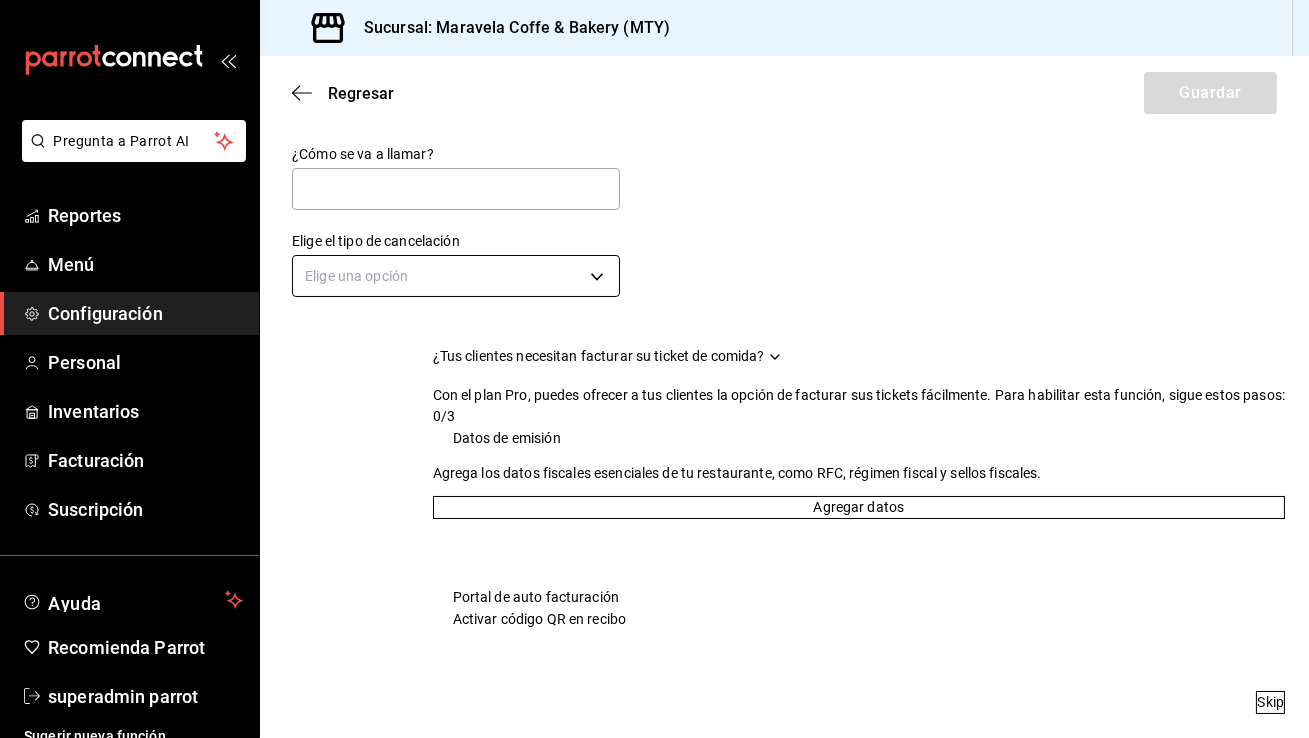 click on "Pregunta a Parrot AI Reportes   Menú   Configuración   Personal   Inventarios   Facturación   Suscripción   Ayuda Recomienda Parrot   superadmin parrot   Sugerir nueva función   Sucursal: Maravela Coffe & Bakery (MTY) Regresar Guardar ¿Cómo se va a llamar? Elige el tipo de cancelación Elige una opción ¿Tus clientes necesitan facturar su ticket de comida? Con el plan Pro, puedes ofrecer a tus clientes la opción de facturar sus tickets fácilmente. Para habilitar esta función, sigue estos pasos: 0/3 Datos de emisión Agrega los datos fiscales esenciales de tu restaurante, como RFC, régimen fiscal y sellos fiscales. Agregar datos Portal de auto facturación Configura tu portal para que los clientes generen sus facturas su ticket. Configura tu portal Activar código QR en recibo Activa el QR en el recibo desde configuración del portal. Ir a Personalizar recibo Skip GANA 1 MES GRATIS EN TU SUSCRIPCIÓN AQUÍ Ver video tutorial Ir a video Ver video tutorial Ir a video Pregunta a Parrot AI Reportes" at bounding box center [654, 369] 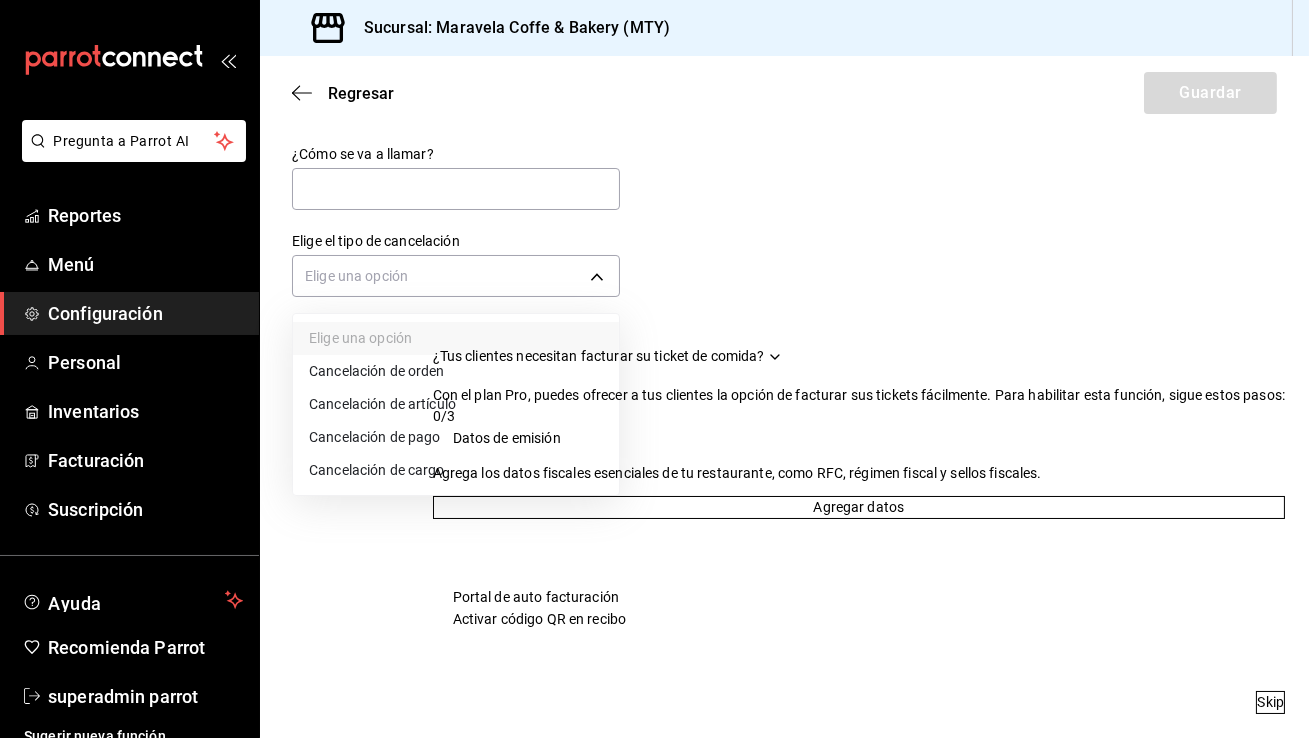 click on "Cancelación de cargo" at bounding box center (456, 470) 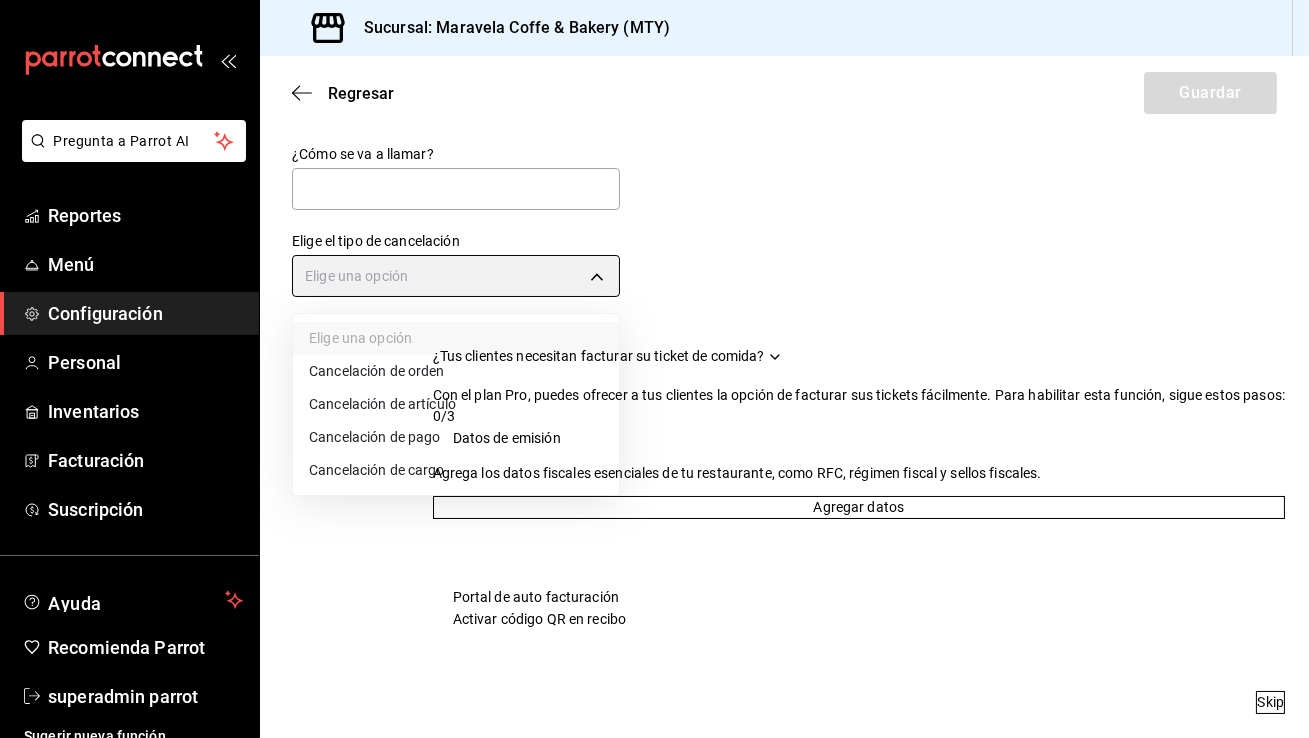 type on "SERVICE_CHARGE" 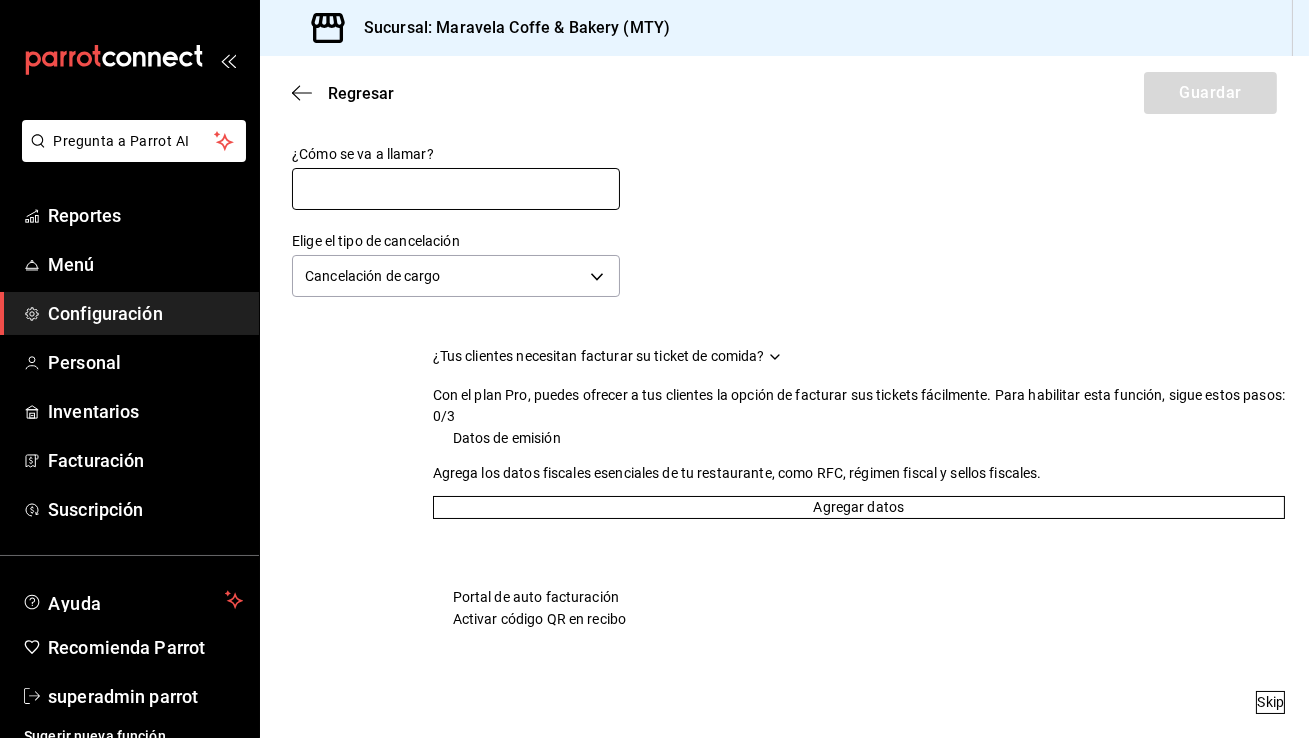 click at bounding box center (456, 189) 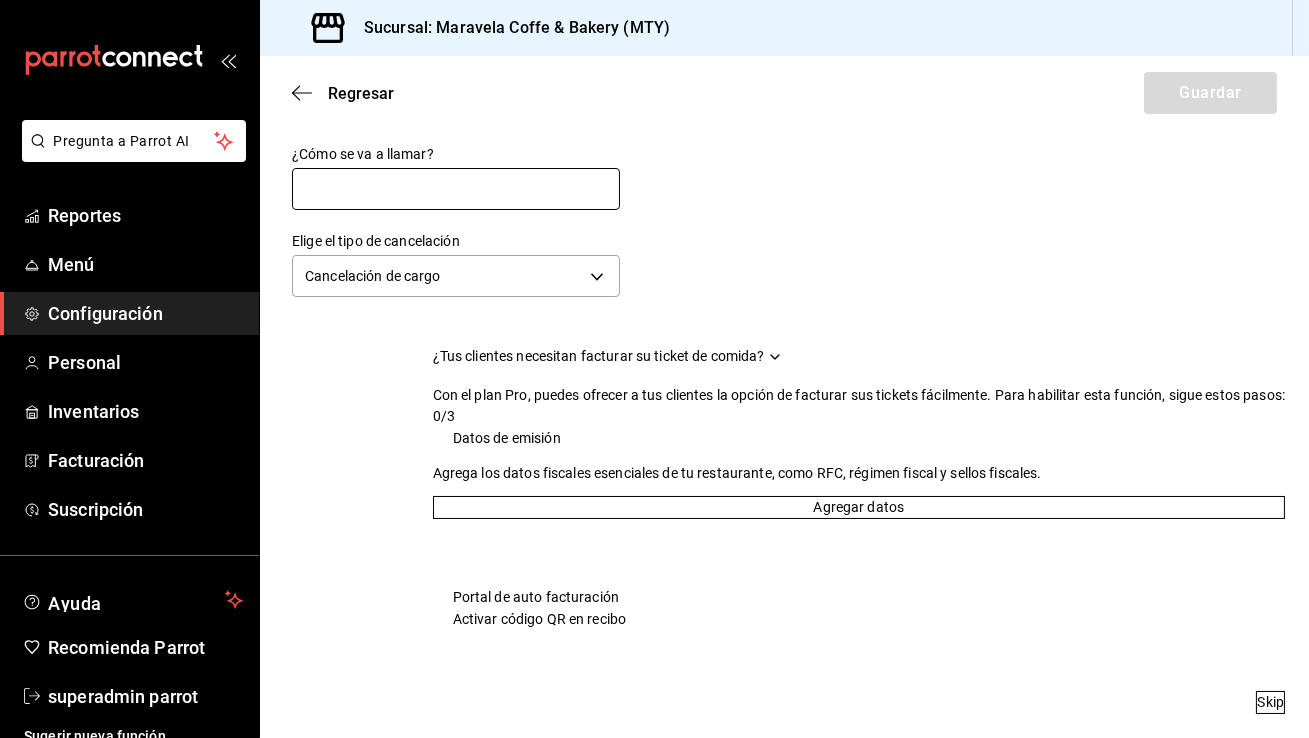 type on "Cancelación de cargo" 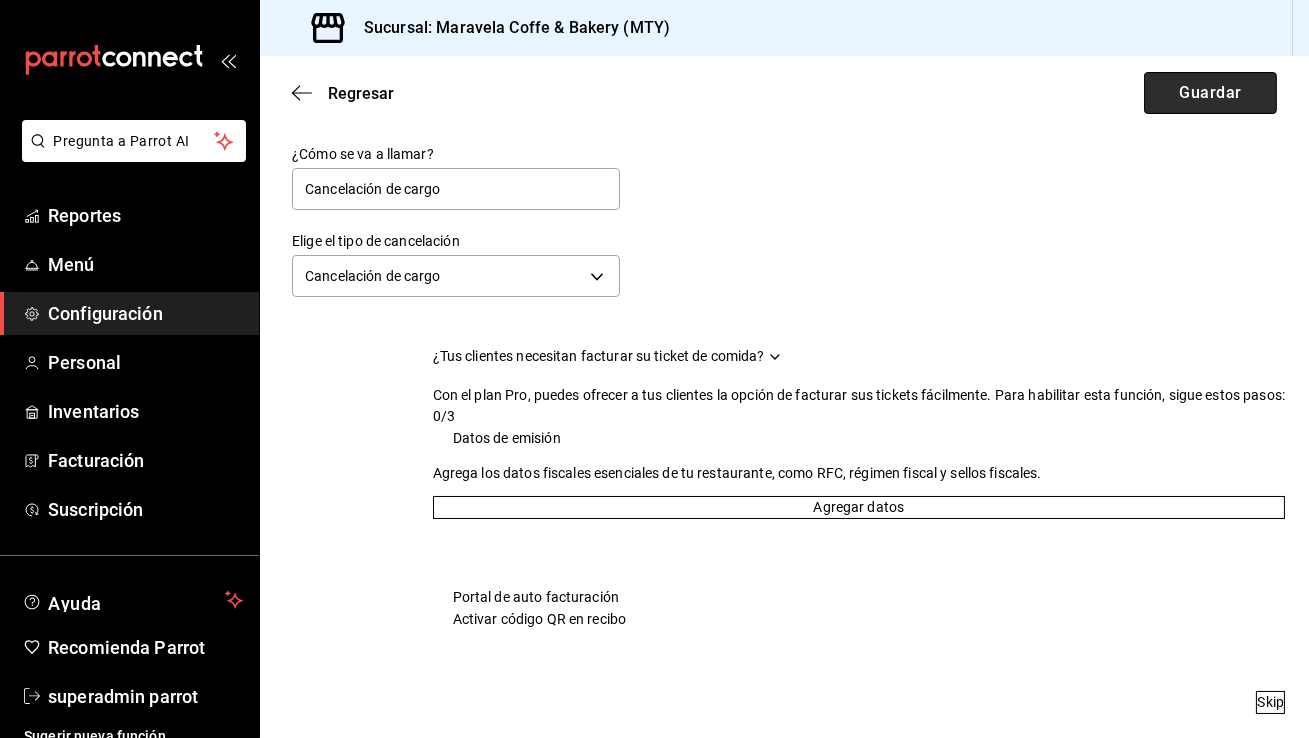 click on "Guardar" at bounding box center [1210, 93] 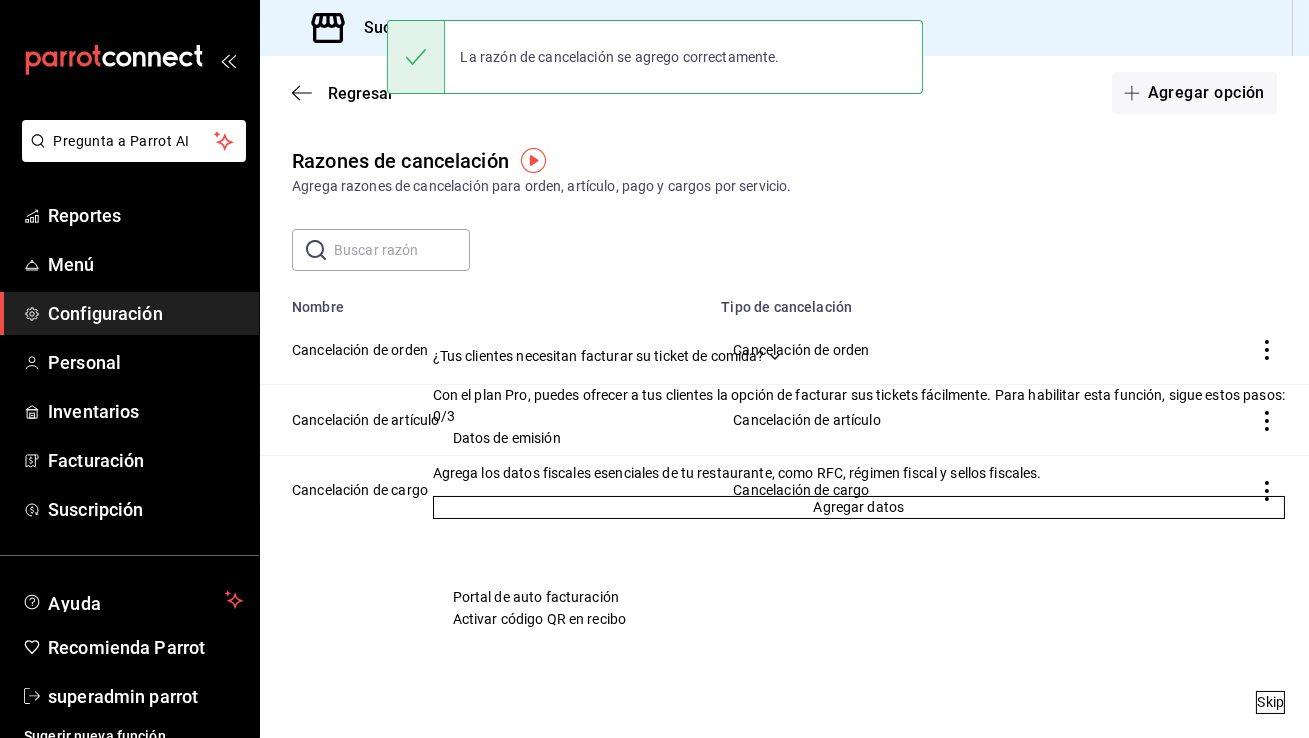 click on "Agregar opción" at bounding box center [1194, 93] 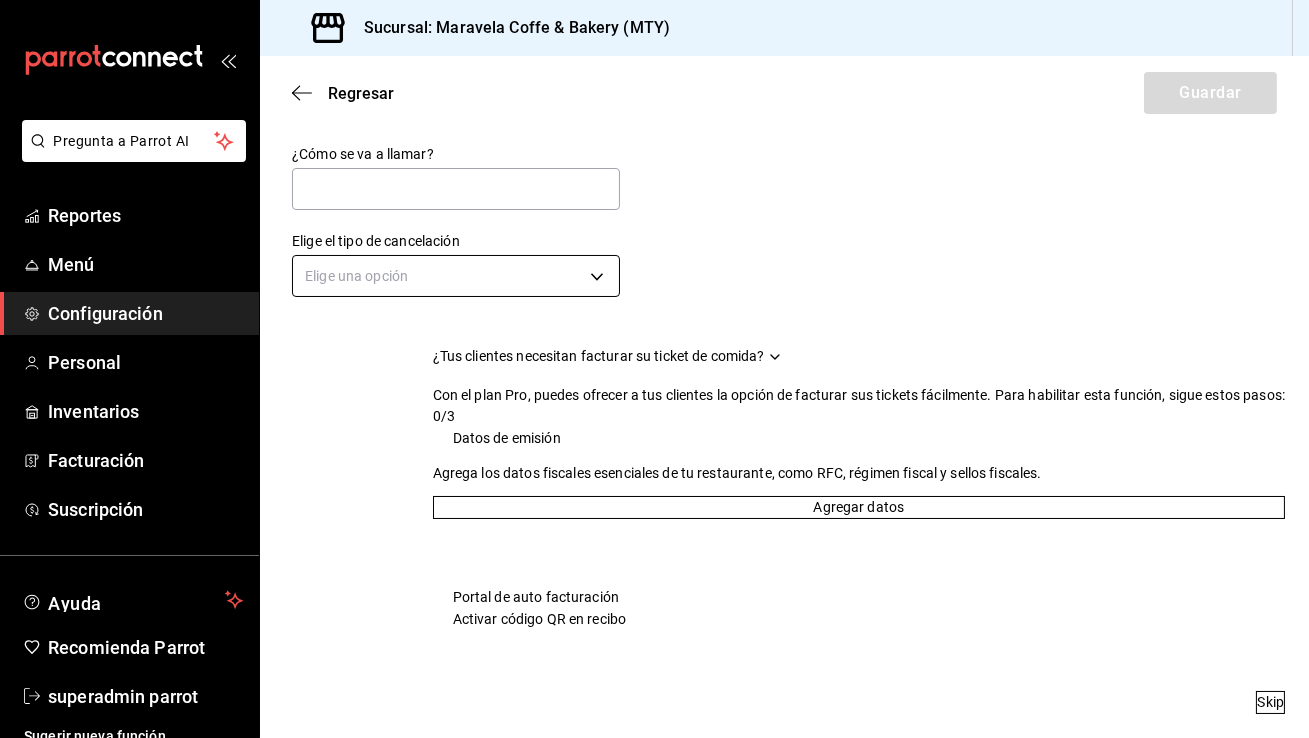 click on "Pregunta a Parrot AI Reportes   Menú   Configuración   Personal   Inventarios   Facturación   Suscripción   Ayuda Recomienda Parrot   superadmin parrot   Sugerir nueva función   Sucursal: Maravela Coffe & Bakery (MTY) Regresar Guardar ¿Cómo se va a llamar? Elige el tipo de cancelación Elige una opción ¿Tus clientes necesitan facturar su ticket de comida? Con el plan Pro, puedes ofrecer a tus clientes la opción de facturar sus tickets fácilmente. Para habilitar esta función, sigue estos pasos: 0/3 Datos de emisión Agrega los datos fiscales esenciales de tu restaurante, como RFC, régimen fiscal y sellos fiscales. Agregar datos Portal de auto facturación Configura tu portal para que los clientes generen sus facturas su ticket. Configura tu portal Activar código QR en recibo Activa el QR en el recibo desde configuración del portal. Ir a Personalizar recibo Skip GANA 1 MES GRATIS EN TU SUSCRIPCIÓN AQUÍ Ver video tutorial Ir a video Ver video tutorial Ir a video Pregunta a Parrot AI Reportes" at bounding box center [654, 369] 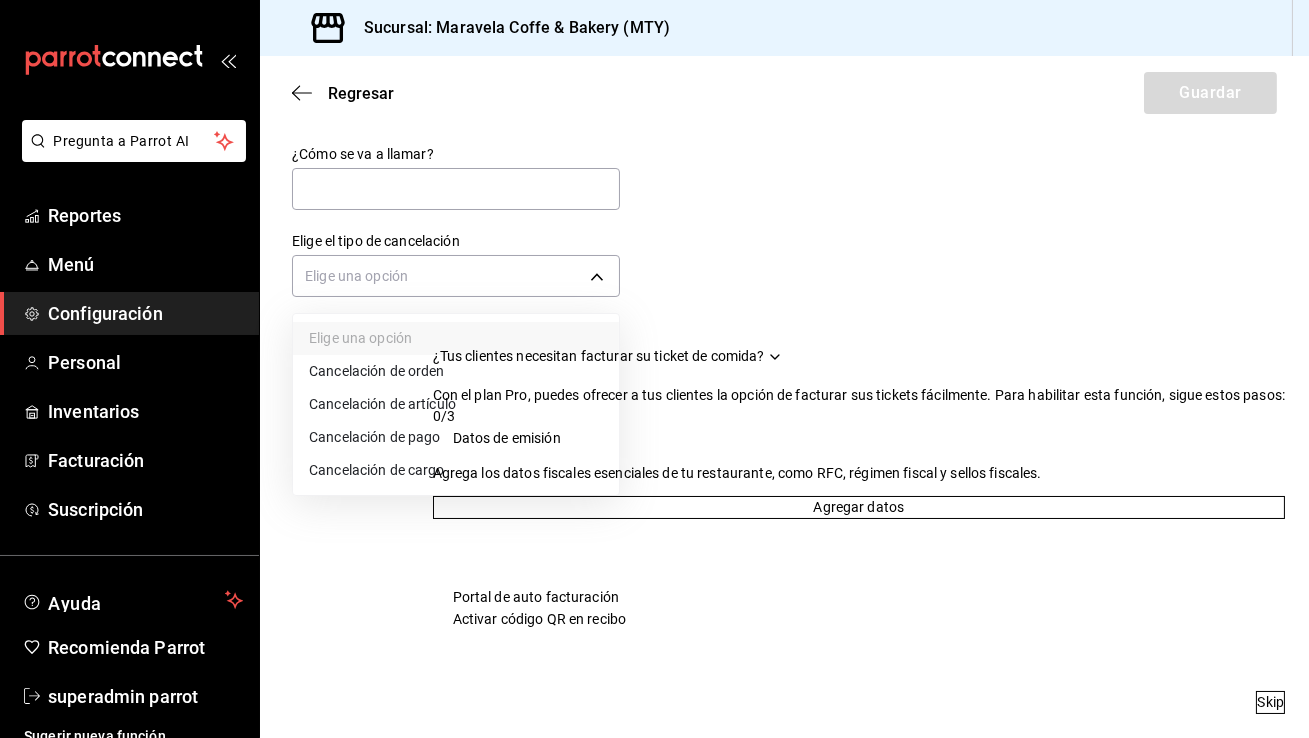 click on "Cancelación de pago" at bounding box center (456, 437) 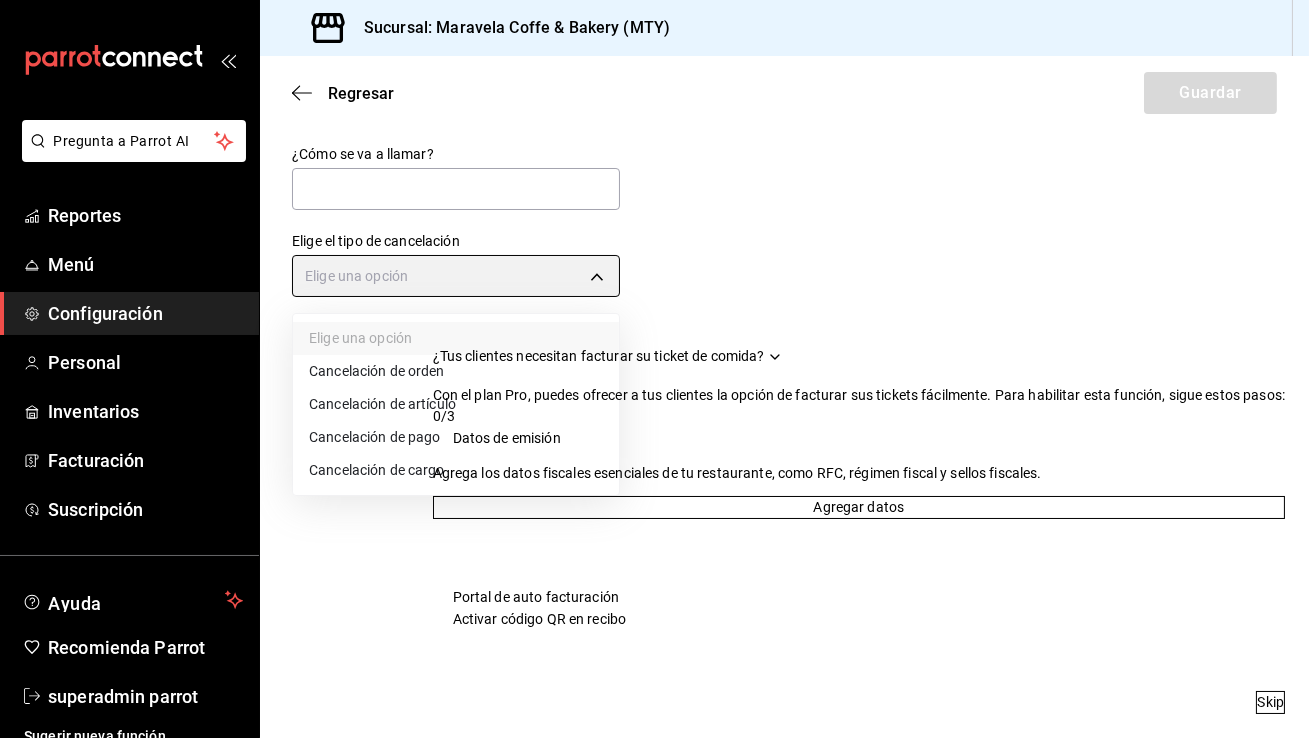 type on "ORDER_PAYMENT" 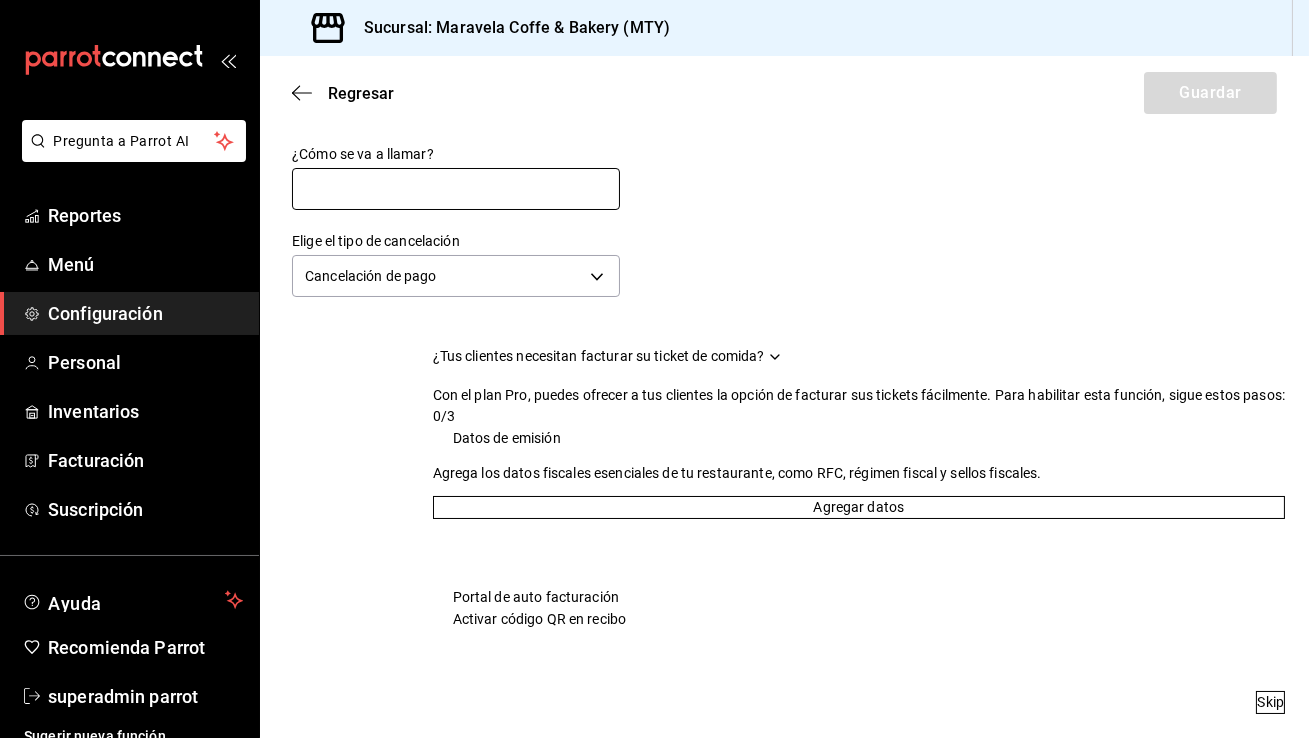 click at bounding box center (456, 189) 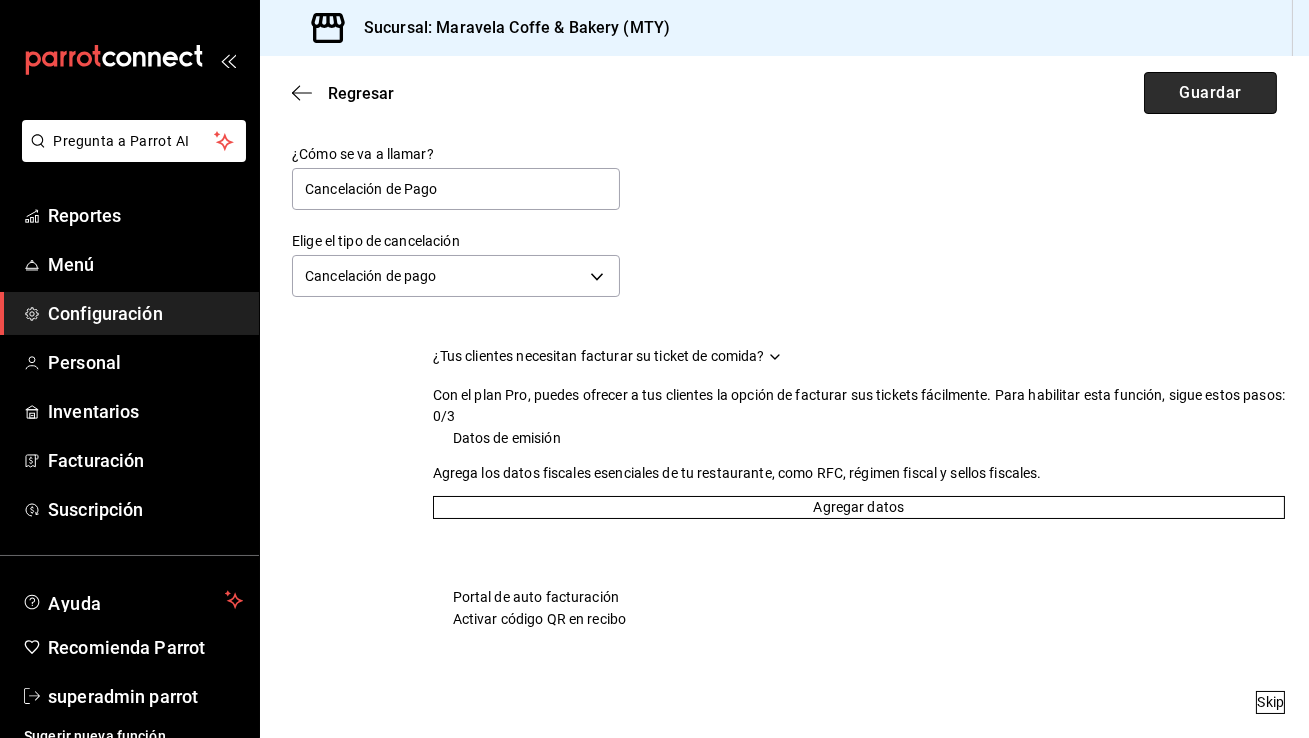 click on "Guardar" at bounding box center [1210, 93] 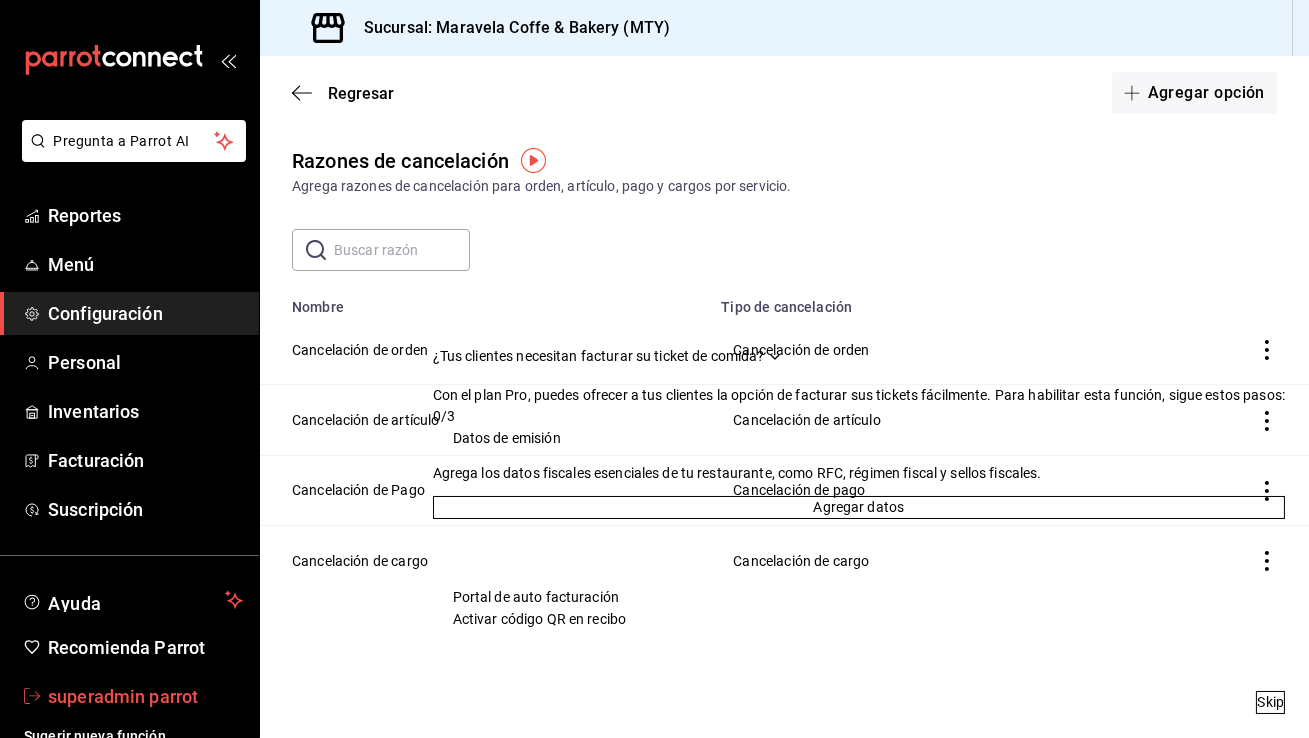 click on "superadmin parrot" at bounding box center (145, 696) 